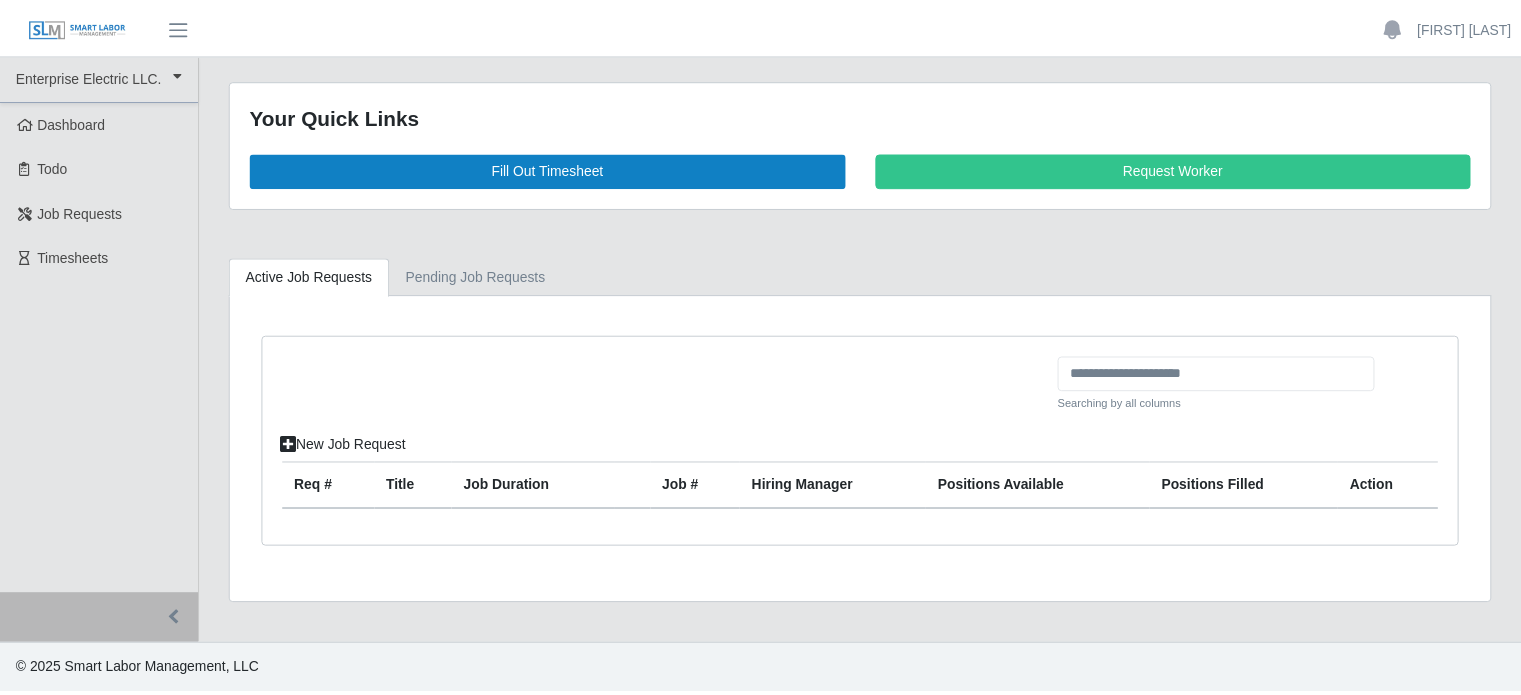 scroll, scrollTop: 0, scrollLeft: 0, axis: both 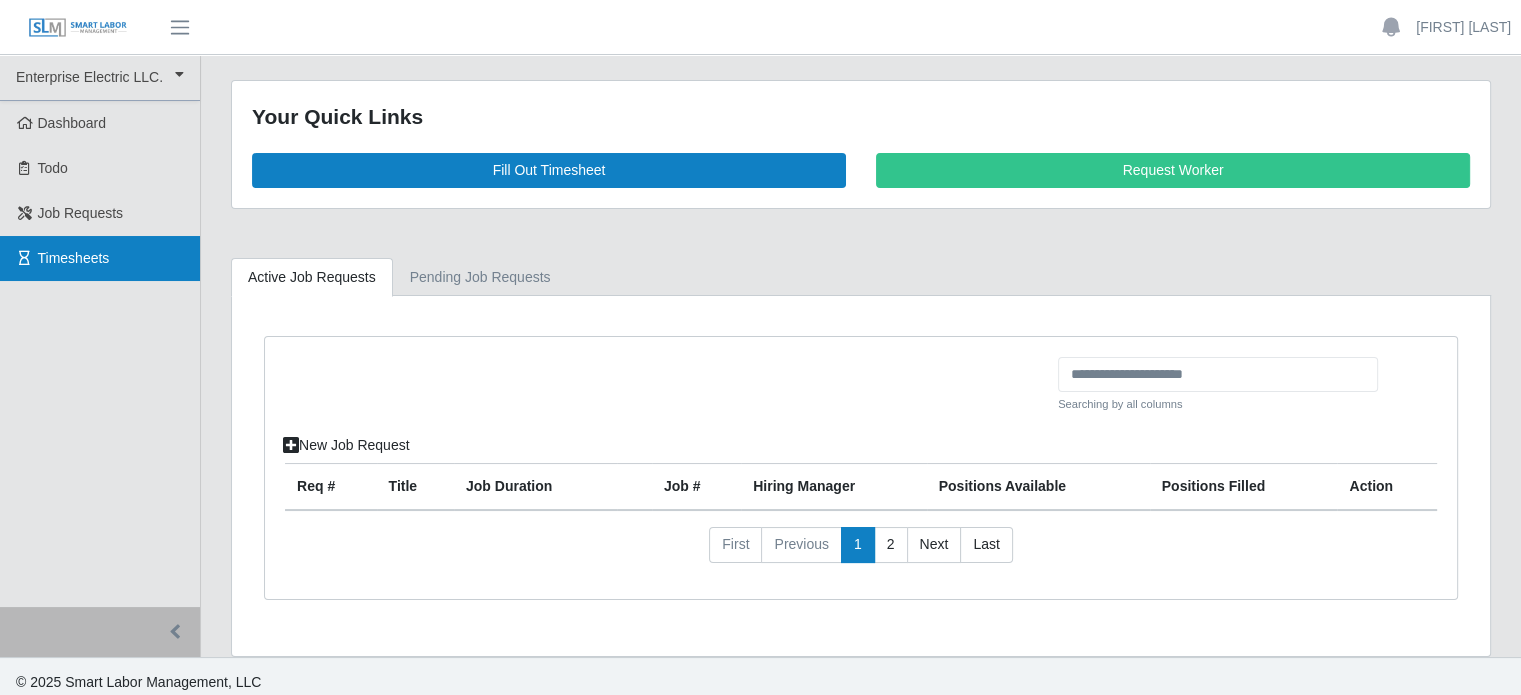 click on "Timesheets" at bounding box center (74, 258) 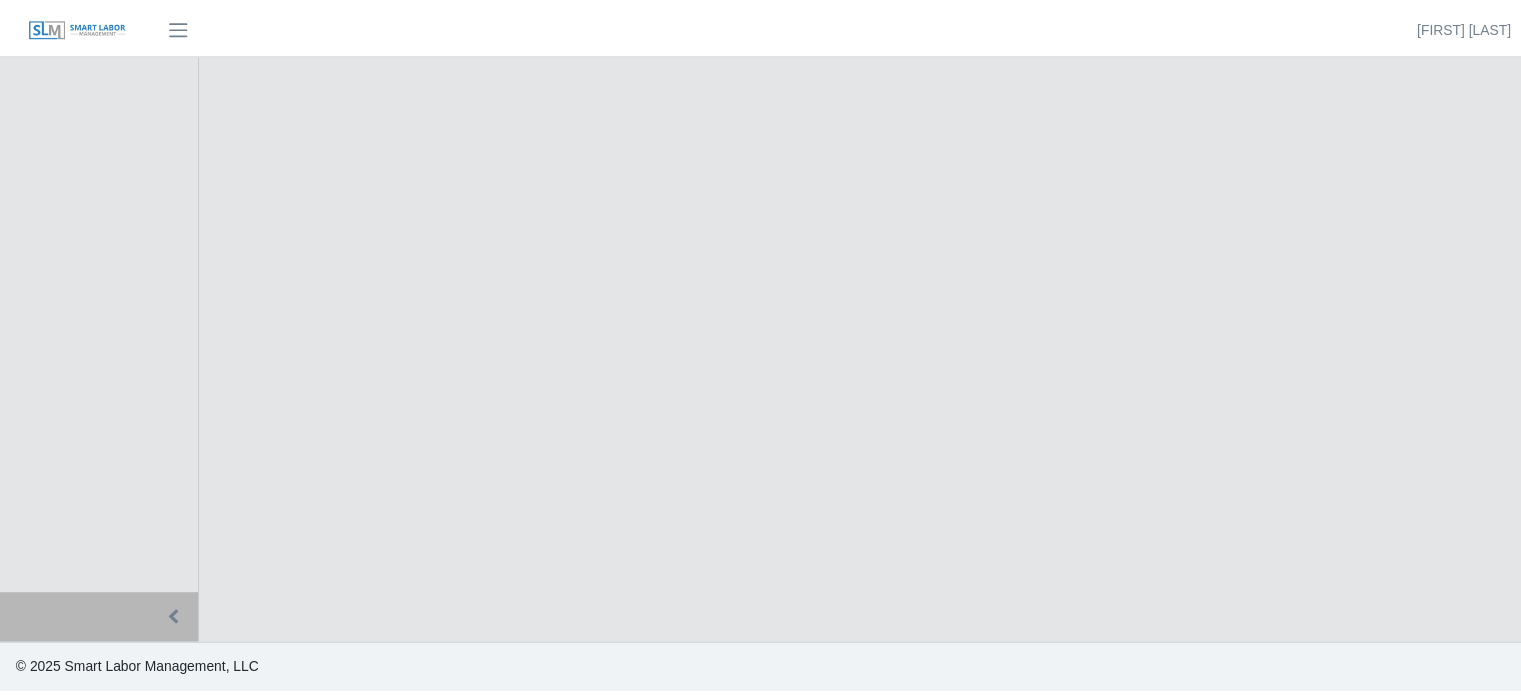 scroll, scrollTop: 0, scrollLeft: 0, axis: both 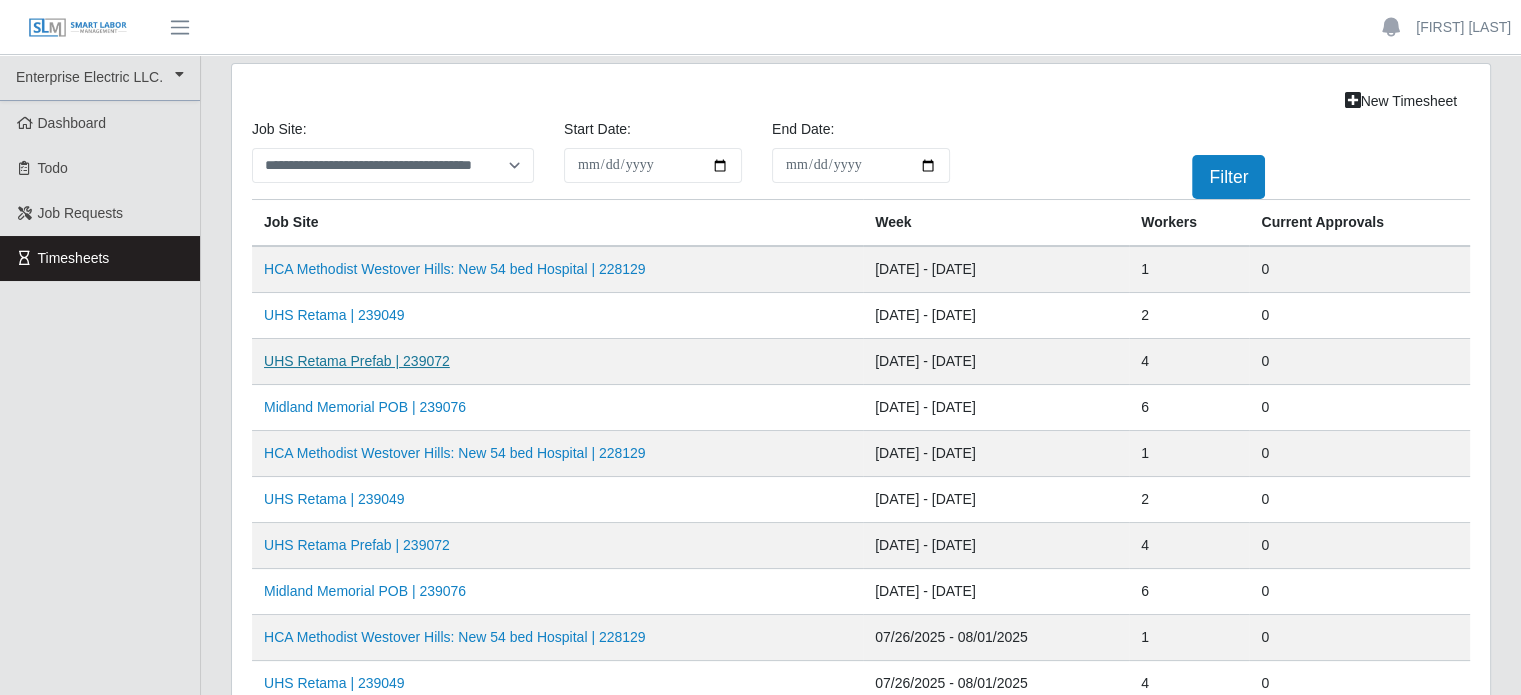click on "UHS Retama Prefab | 239072" at bounding box center [357, 361] 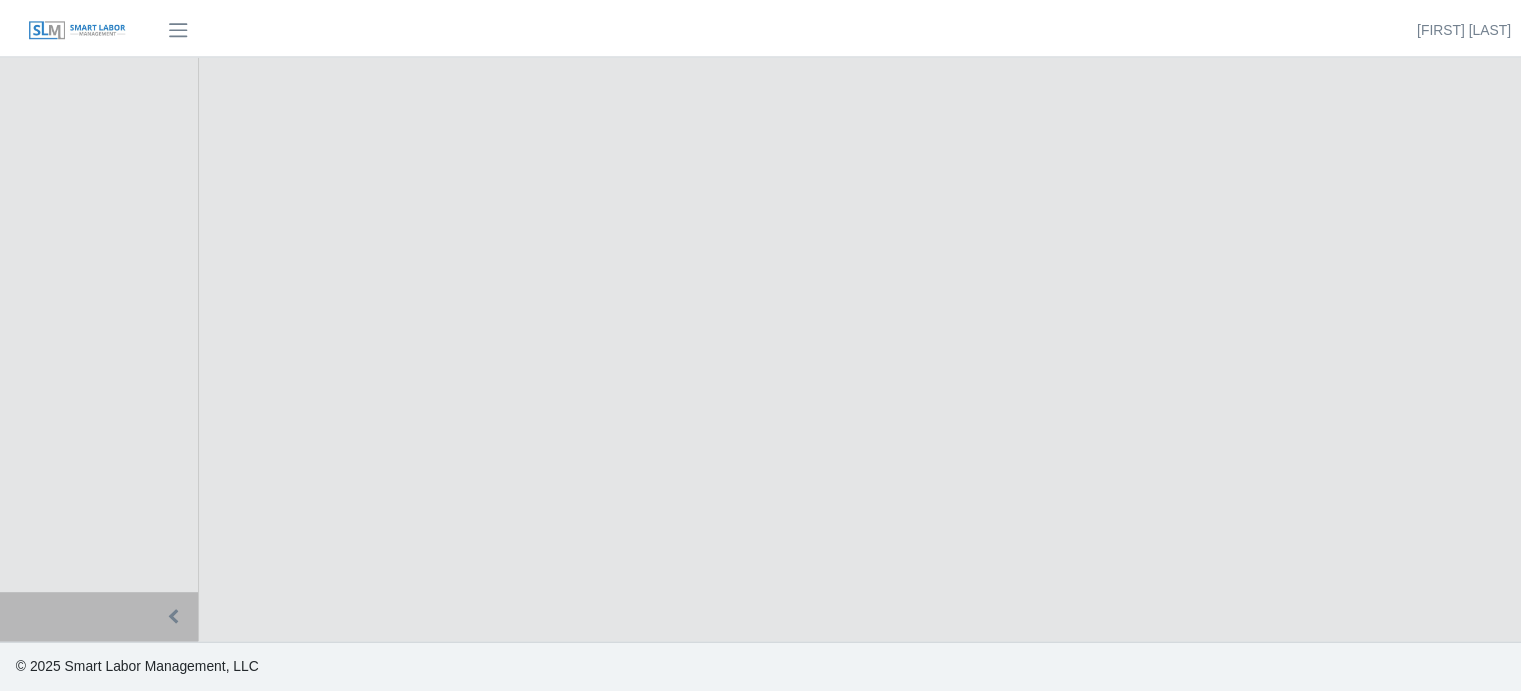 scroll, scrollTop: 0, scrollLeft: 0, axis: both 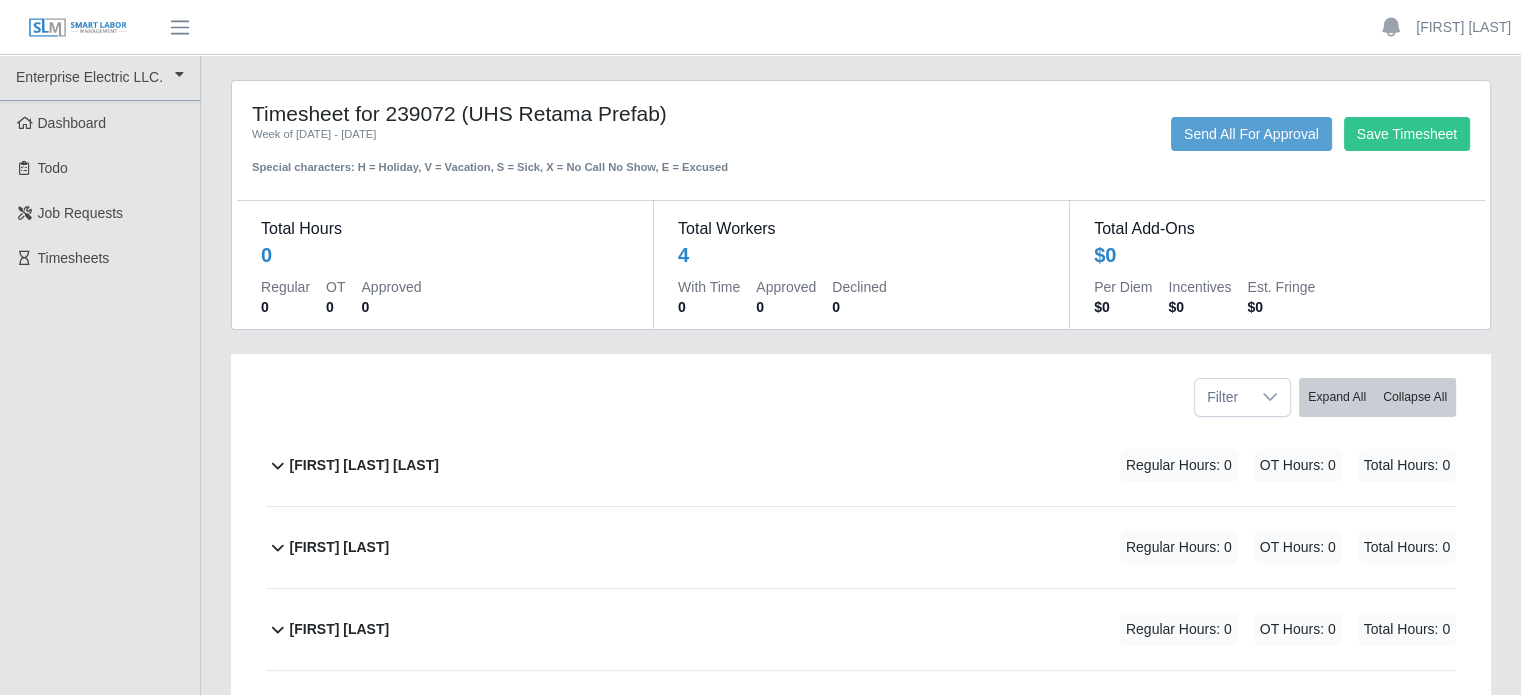 click on "Joseph Sanchez" at bounding box center (340, 547) 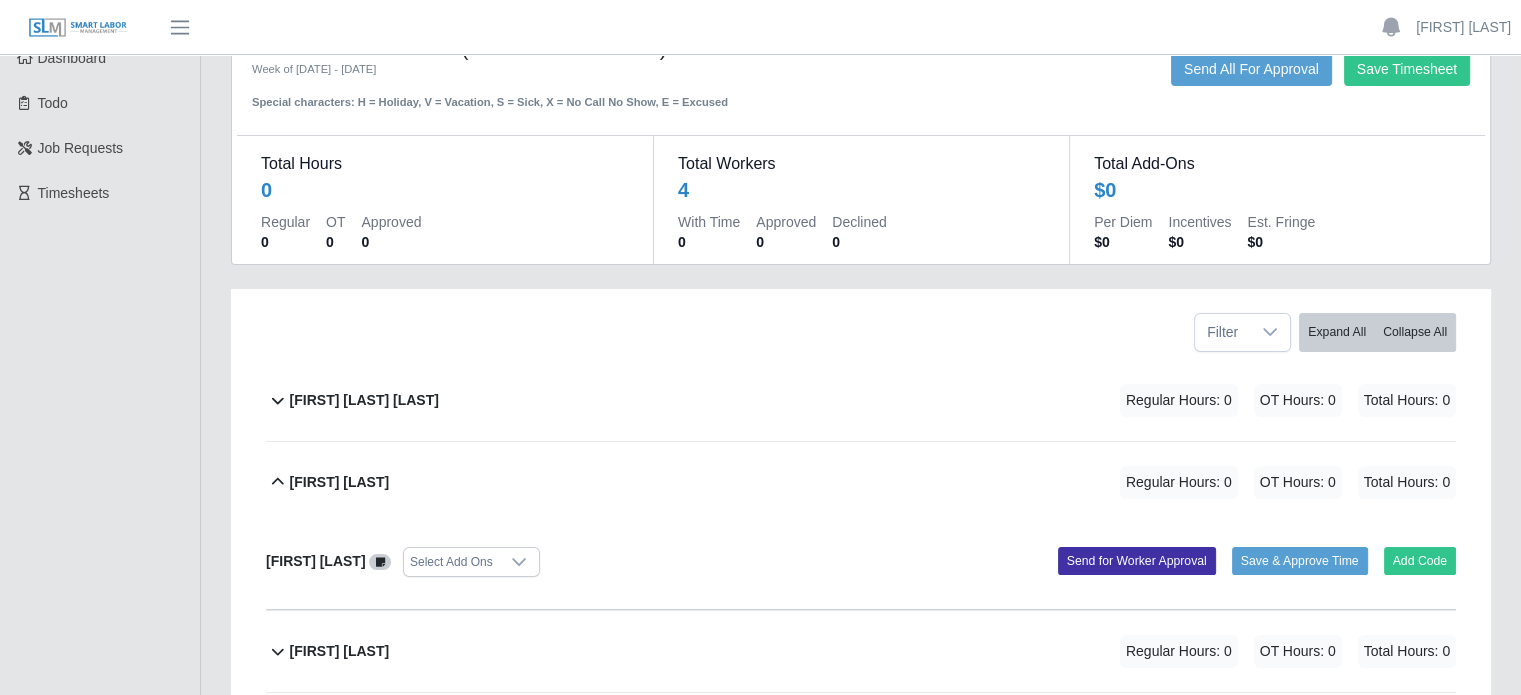 scroll, scrollTop: 100, scrollLeft: 0, axis: vertical 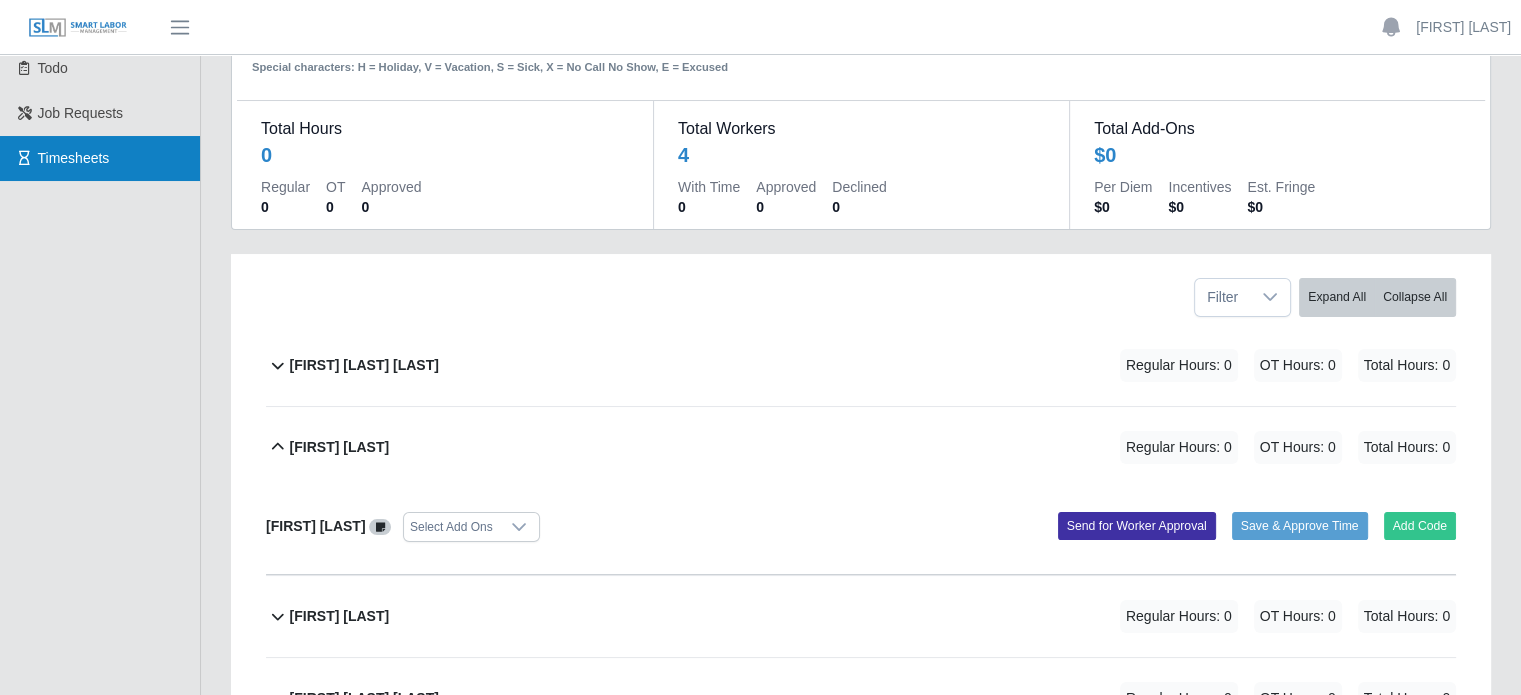 click on "Timesheets" at bounding box center (74, 158) 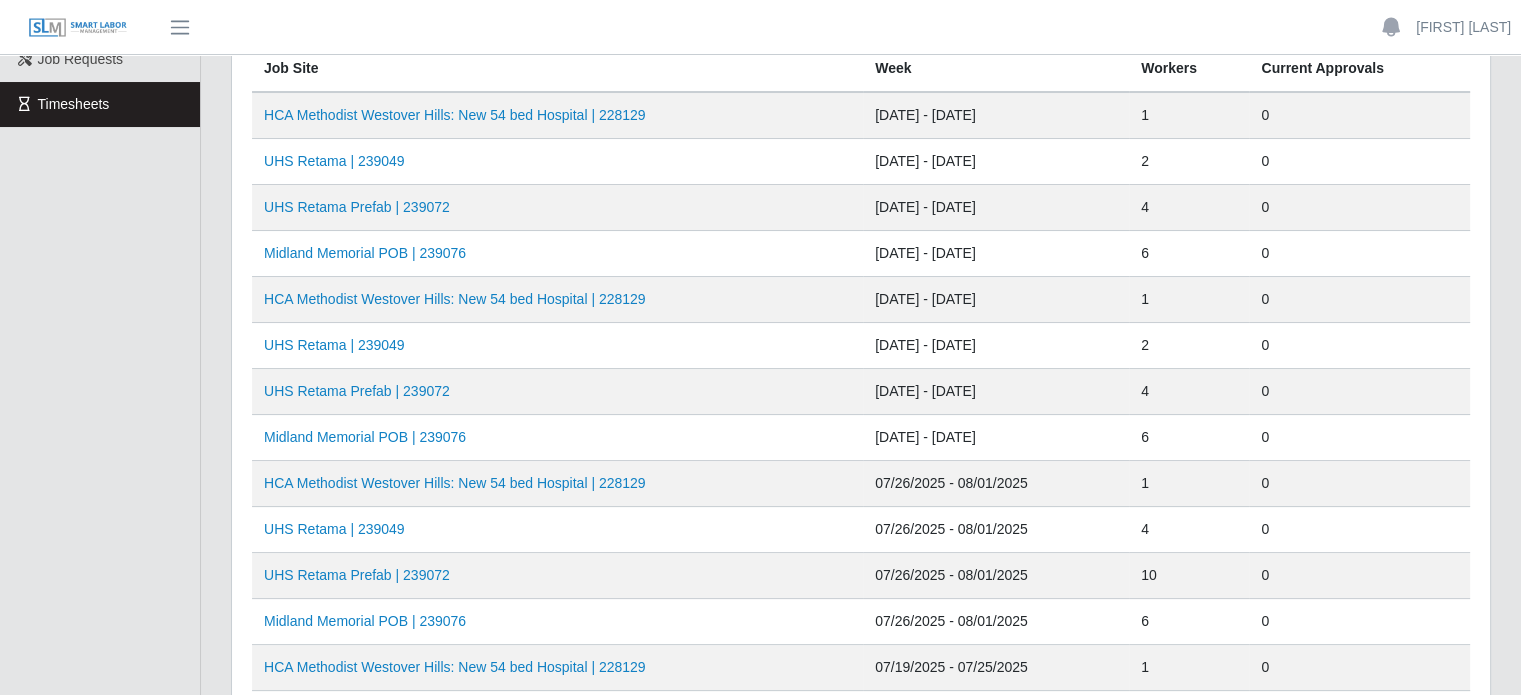 scroll, scrollTop: 200, scrollLeft: 0, axis: vertical 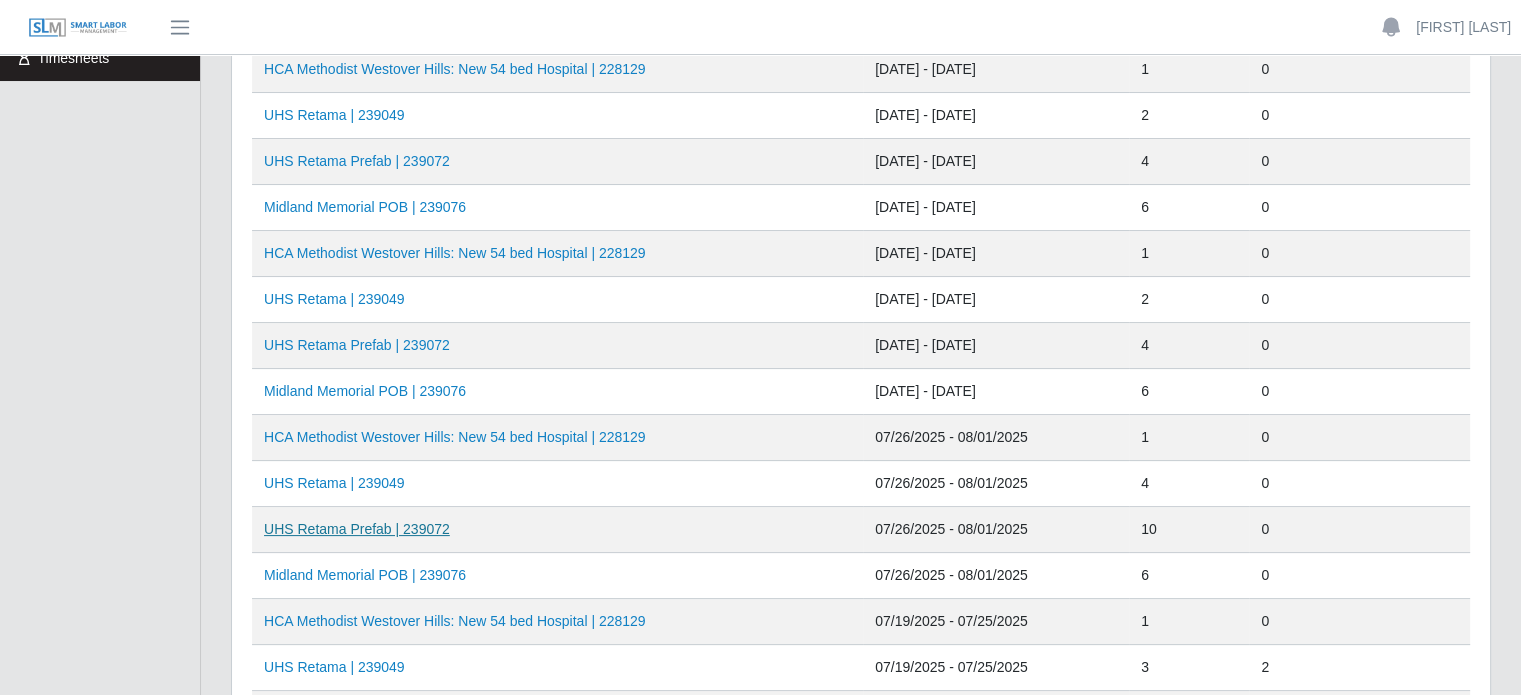 click on "UHS Retama Prefab | 239072" at bounding box center (357, 529) 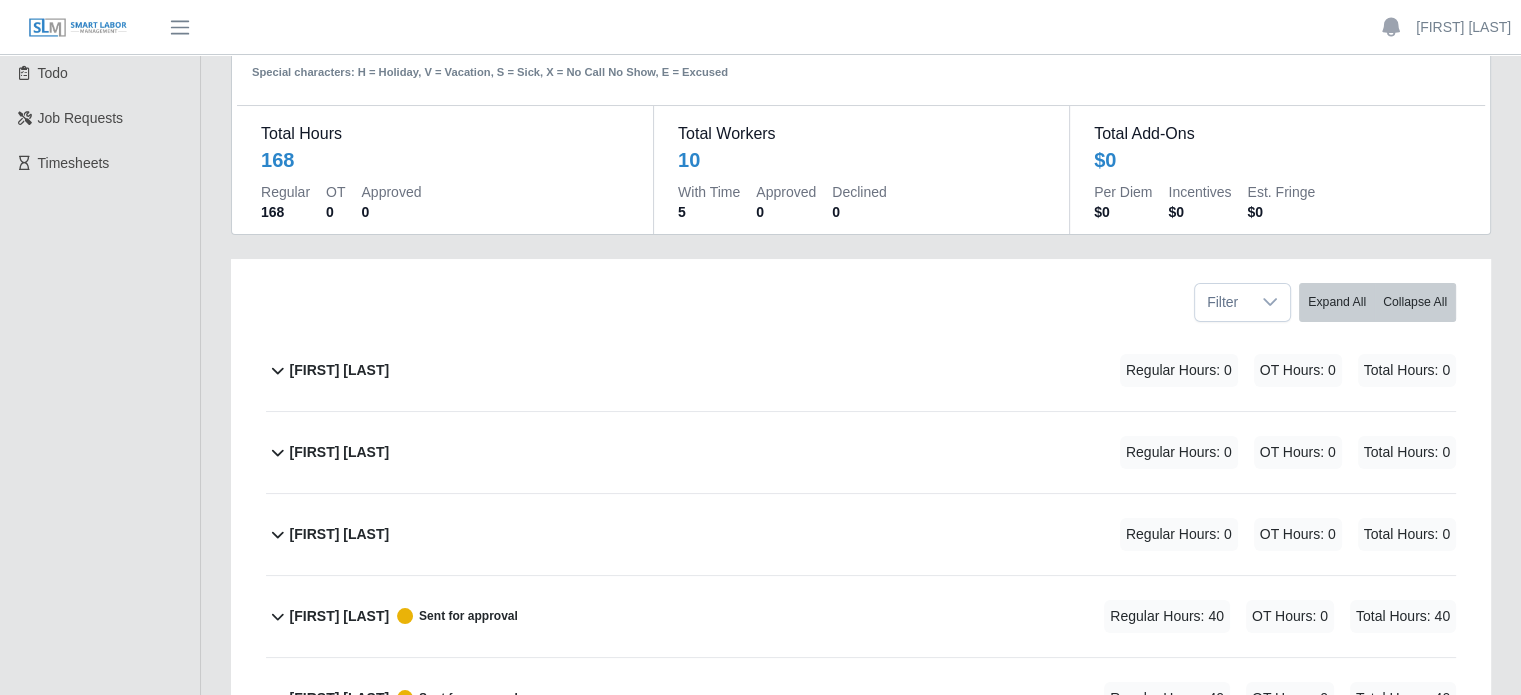 scroll, scrollTop: 100, scrollLeft: 0, axis: vertical 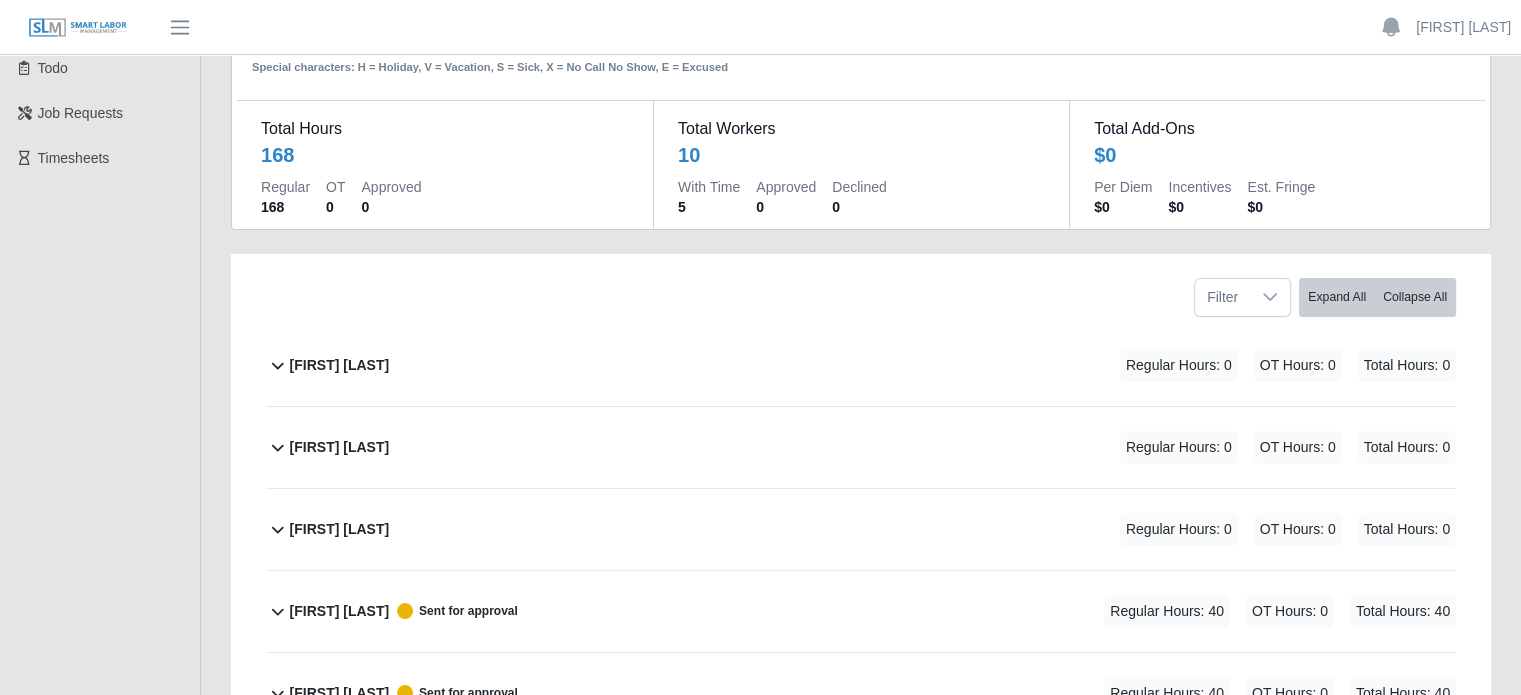 click on "David Balmaceda Rios" at bounding box center [340, 611] 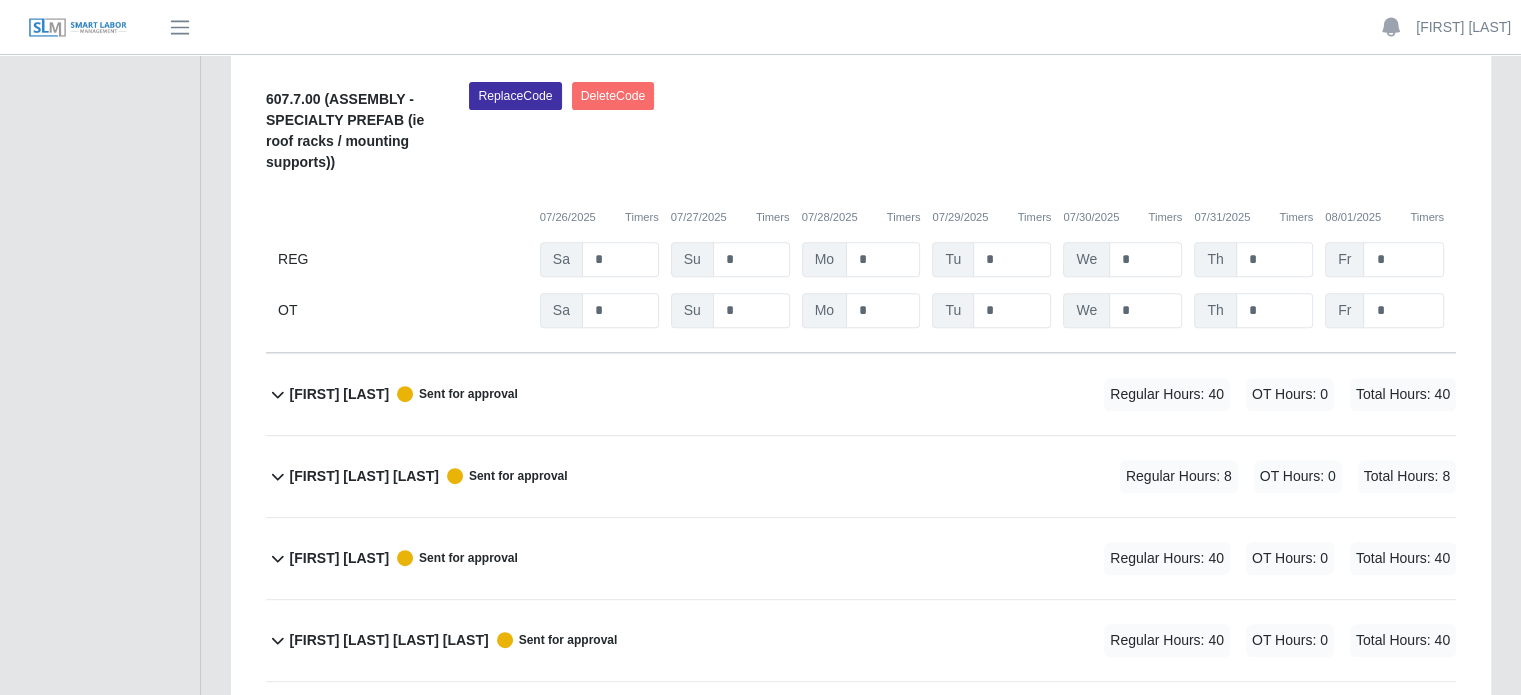 scroll, scrollTop: 800, scrollLeft: 0, axis: vertical 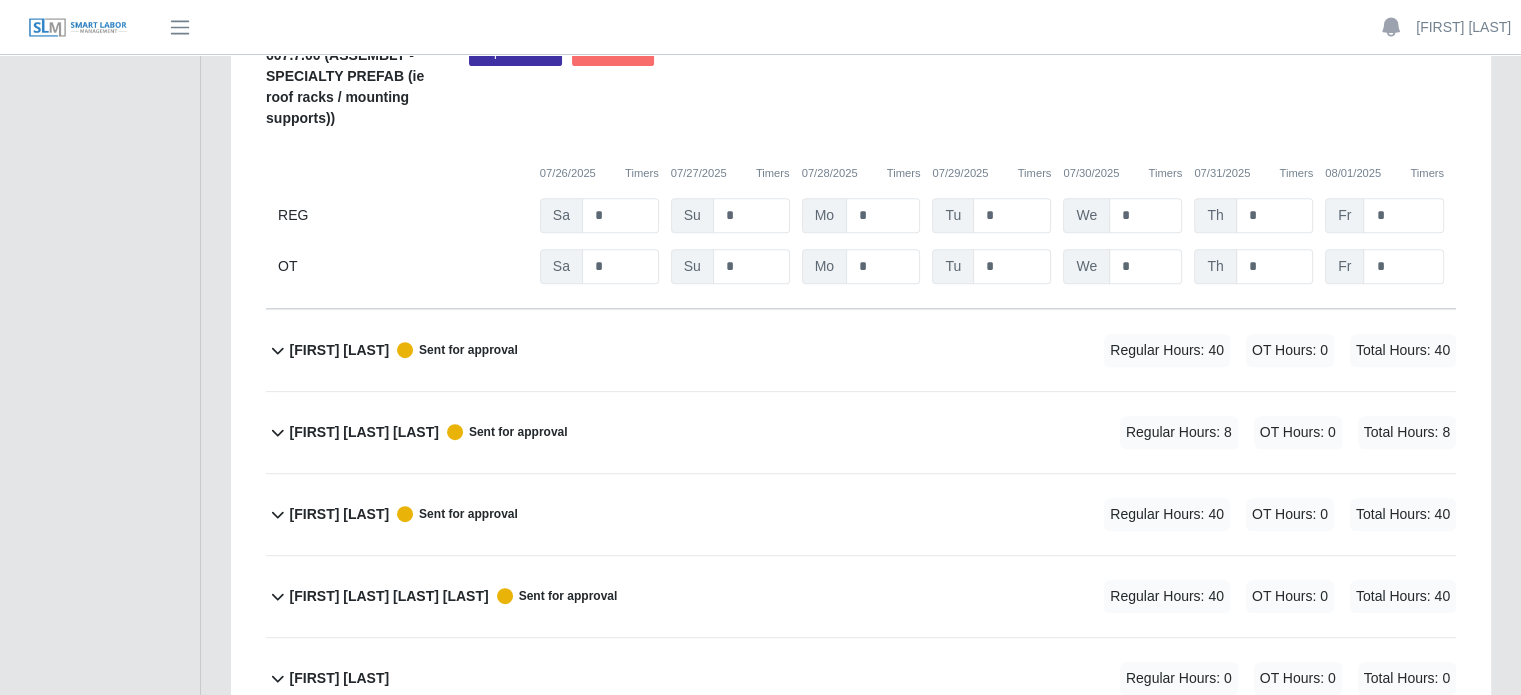 click on "Joseph Sanchez" at bounding box center [340, 350] 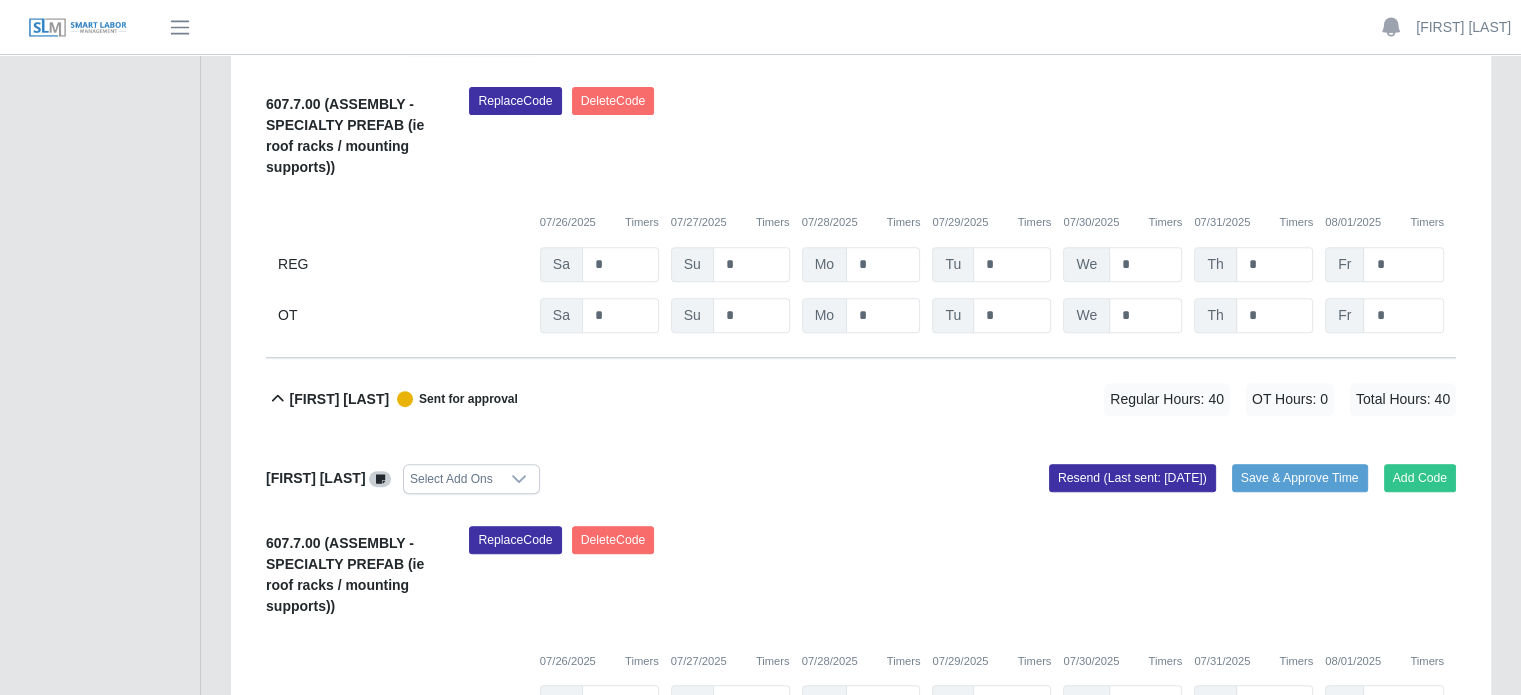 scroll, scrollTop: 700, scrollLeft: 0, axis: vertical 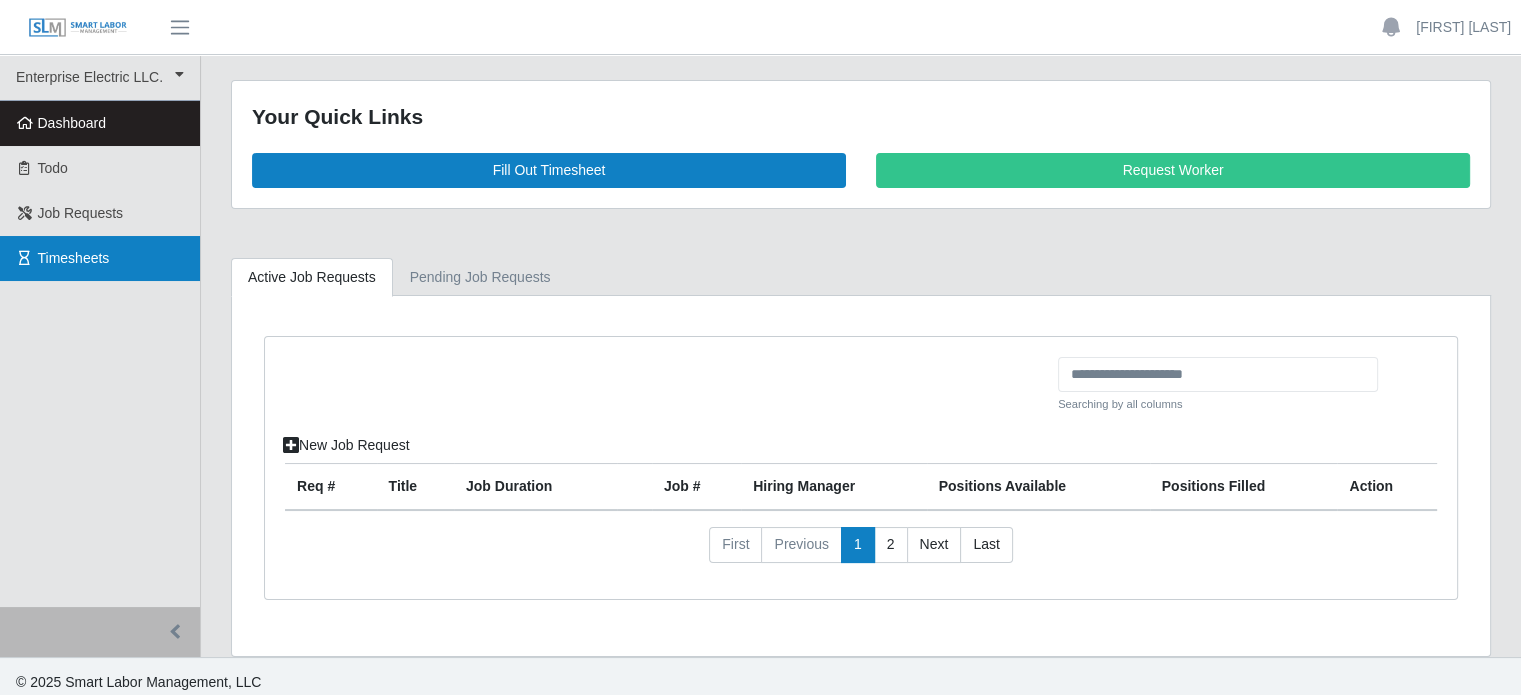 click on "Timesheets" at bounding box center (74, 258) 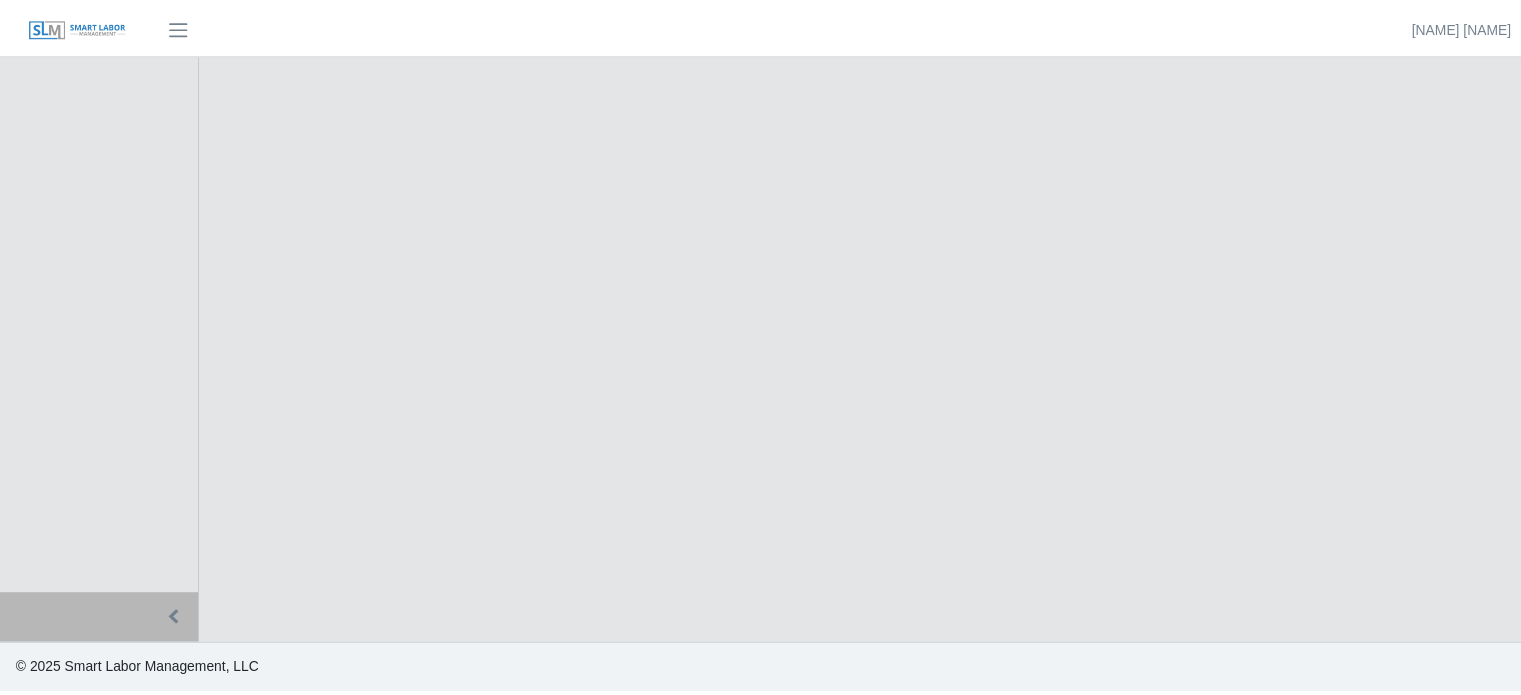 scroll, scrollTop: 0, scrollLeft: 0, axis: both 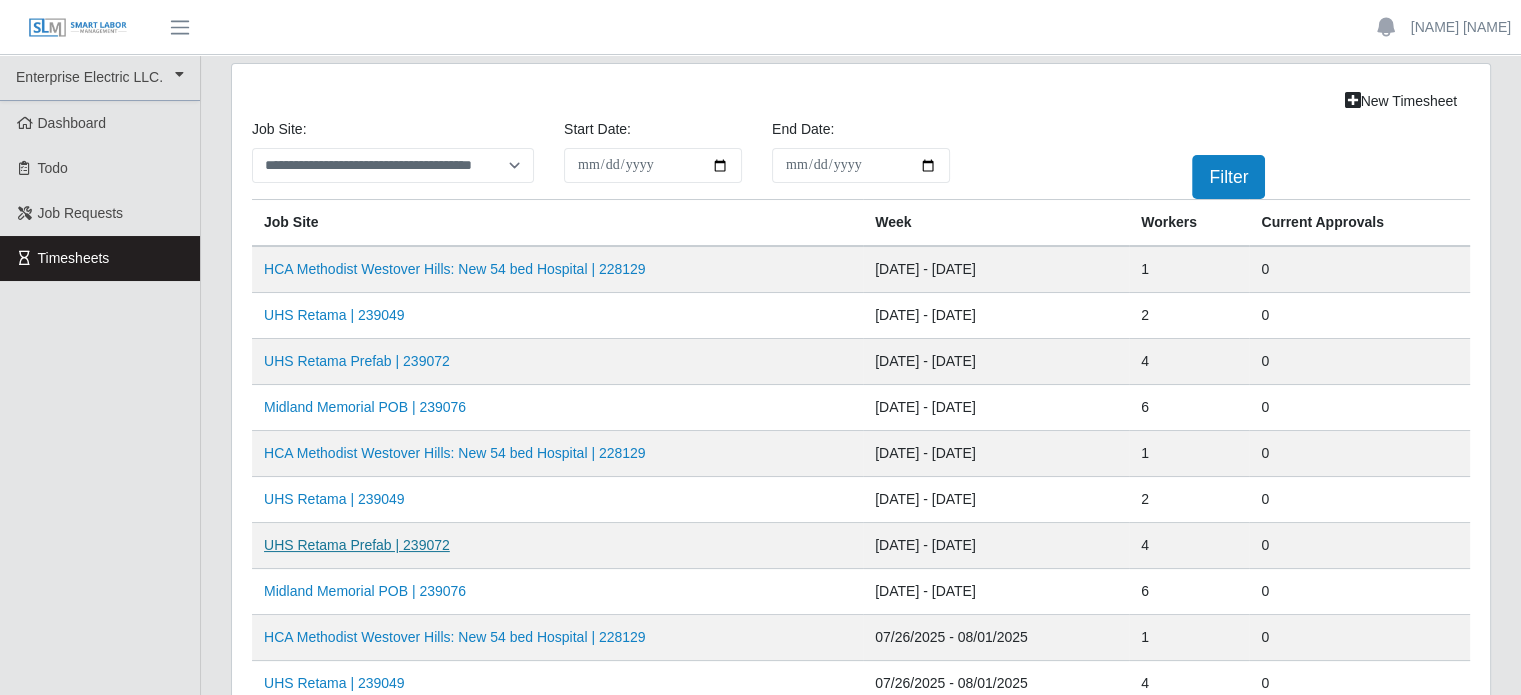 click on "UHS Retama Prefab | 239072" at bounding box center (357, 545) 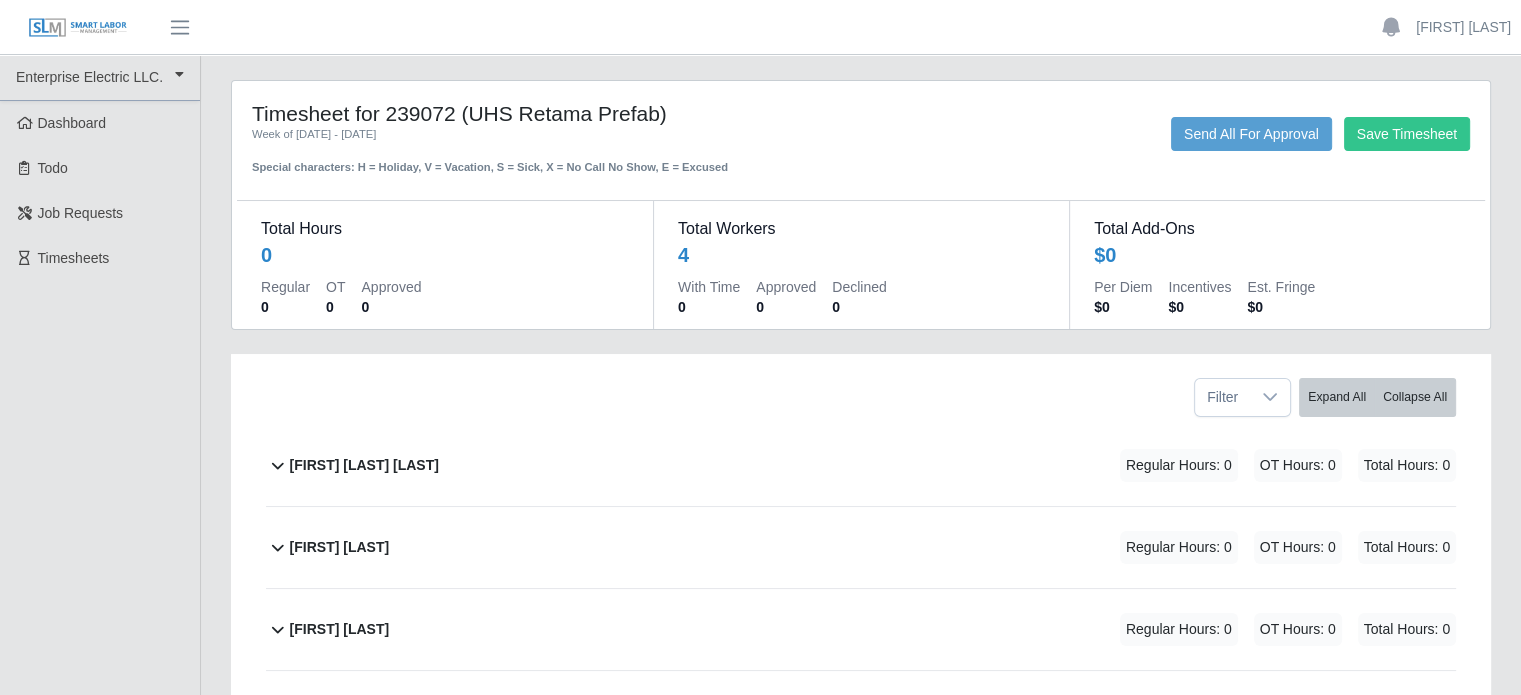 scroll, scrollTop: 100, scrollLeft: 0, axis: vertical 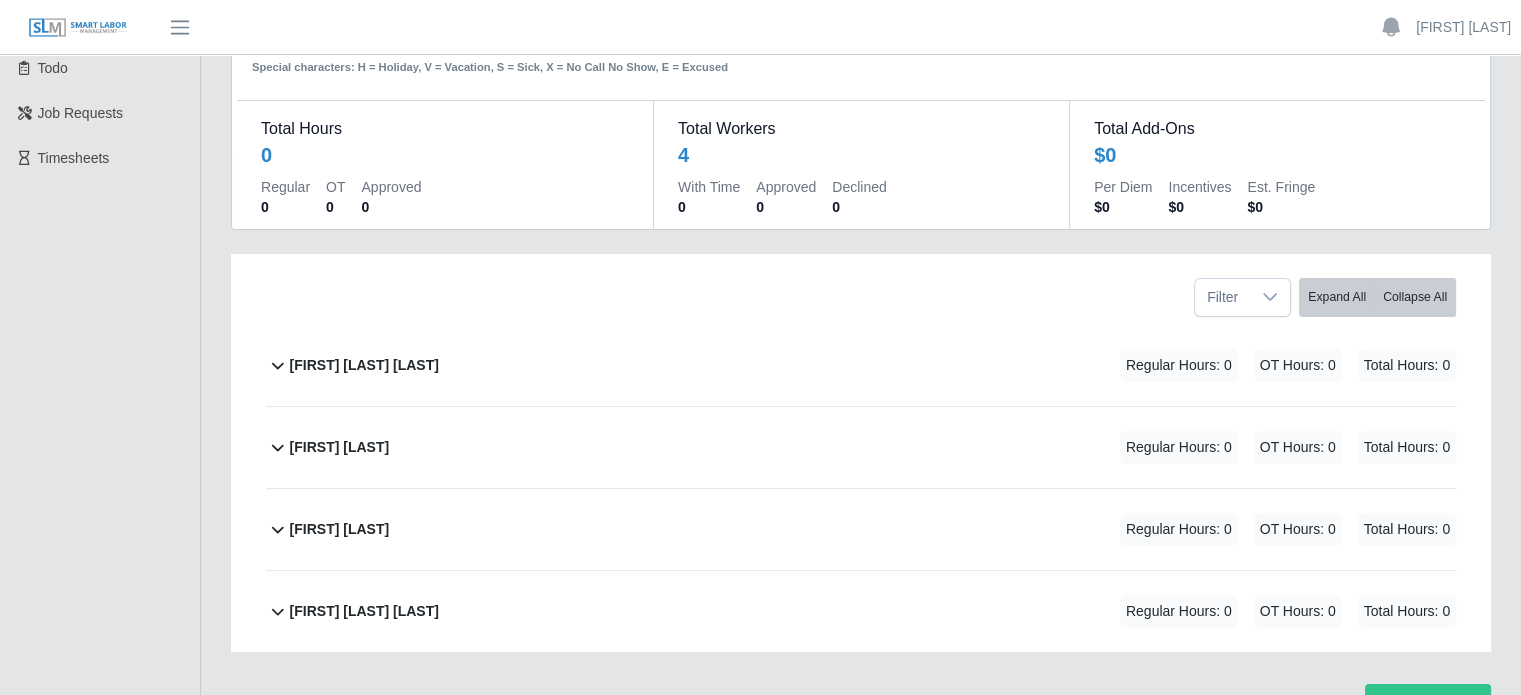 click on "[FIRST] [LAST]" at bounding box center [340, 447] 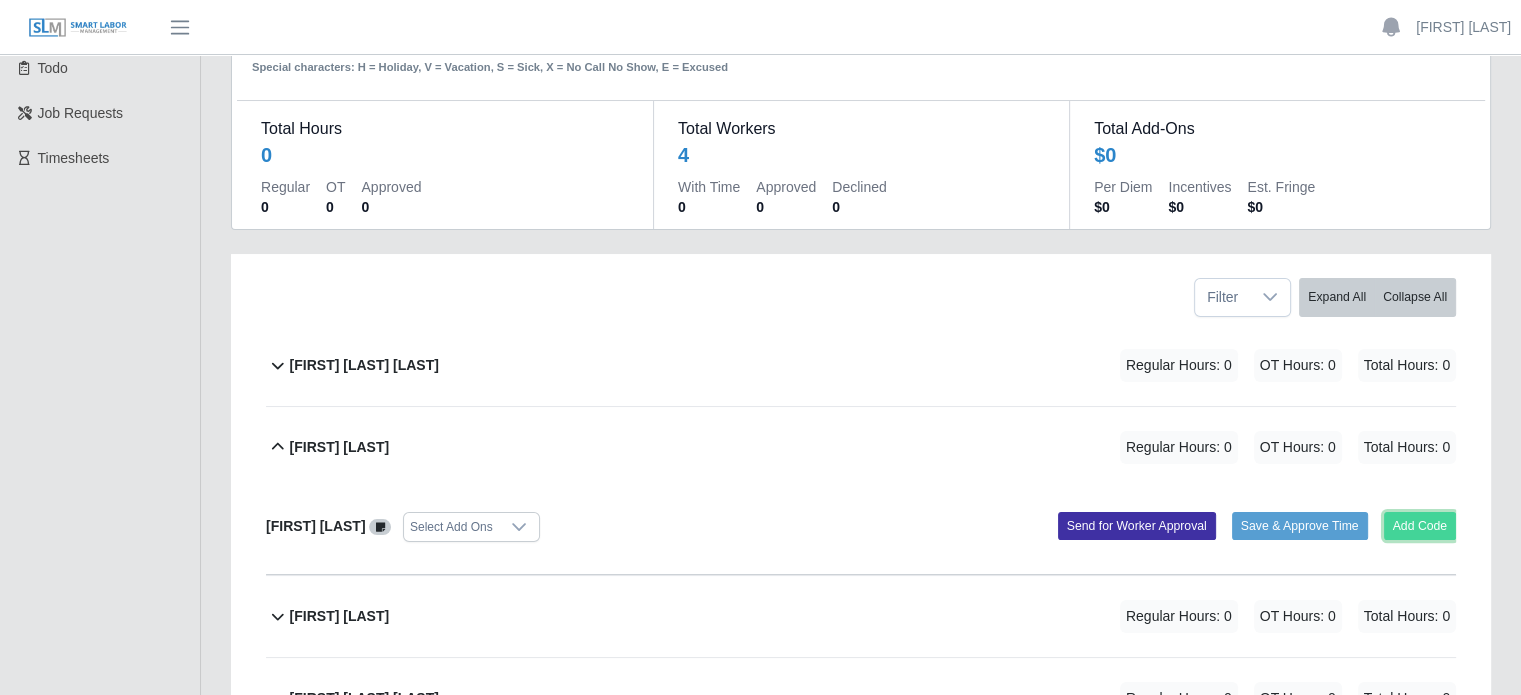 click on "Add Code" 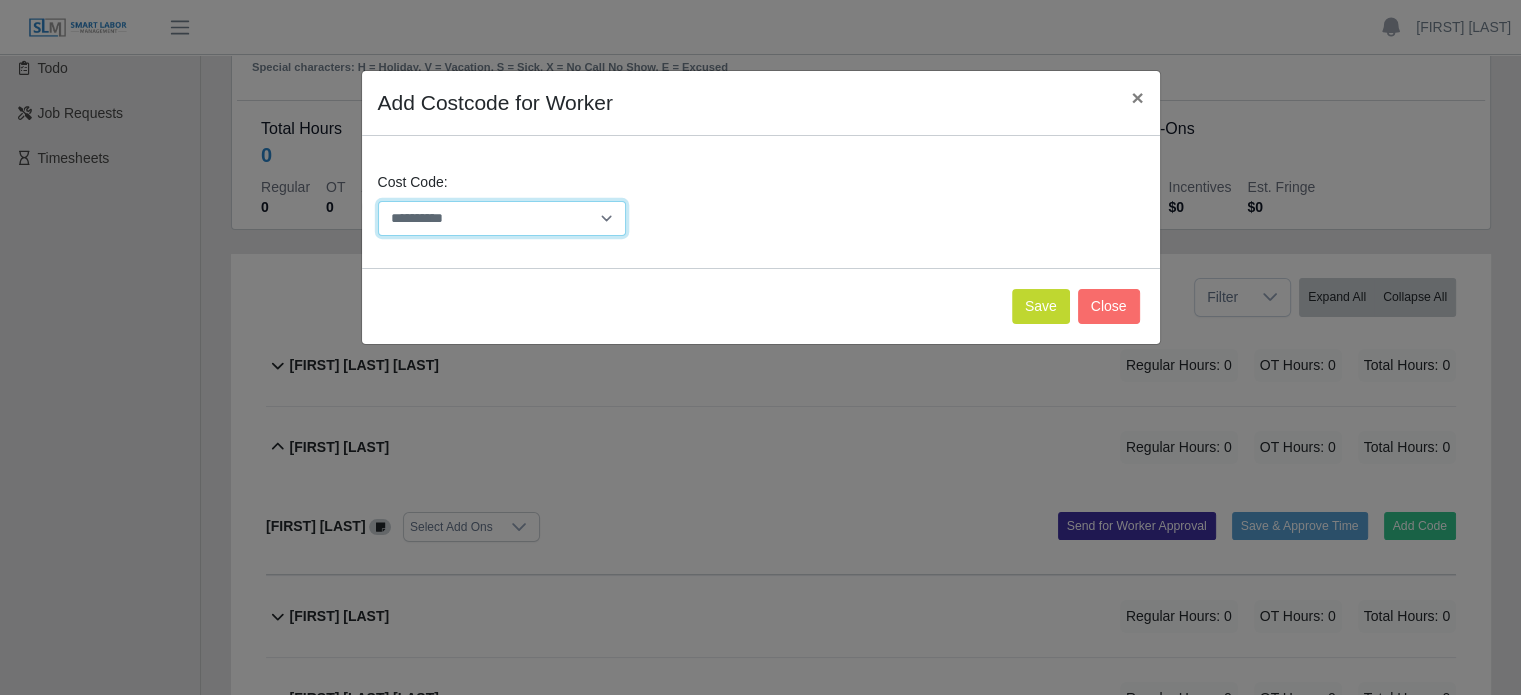 click on "**********" at bounding box center (502, 218) 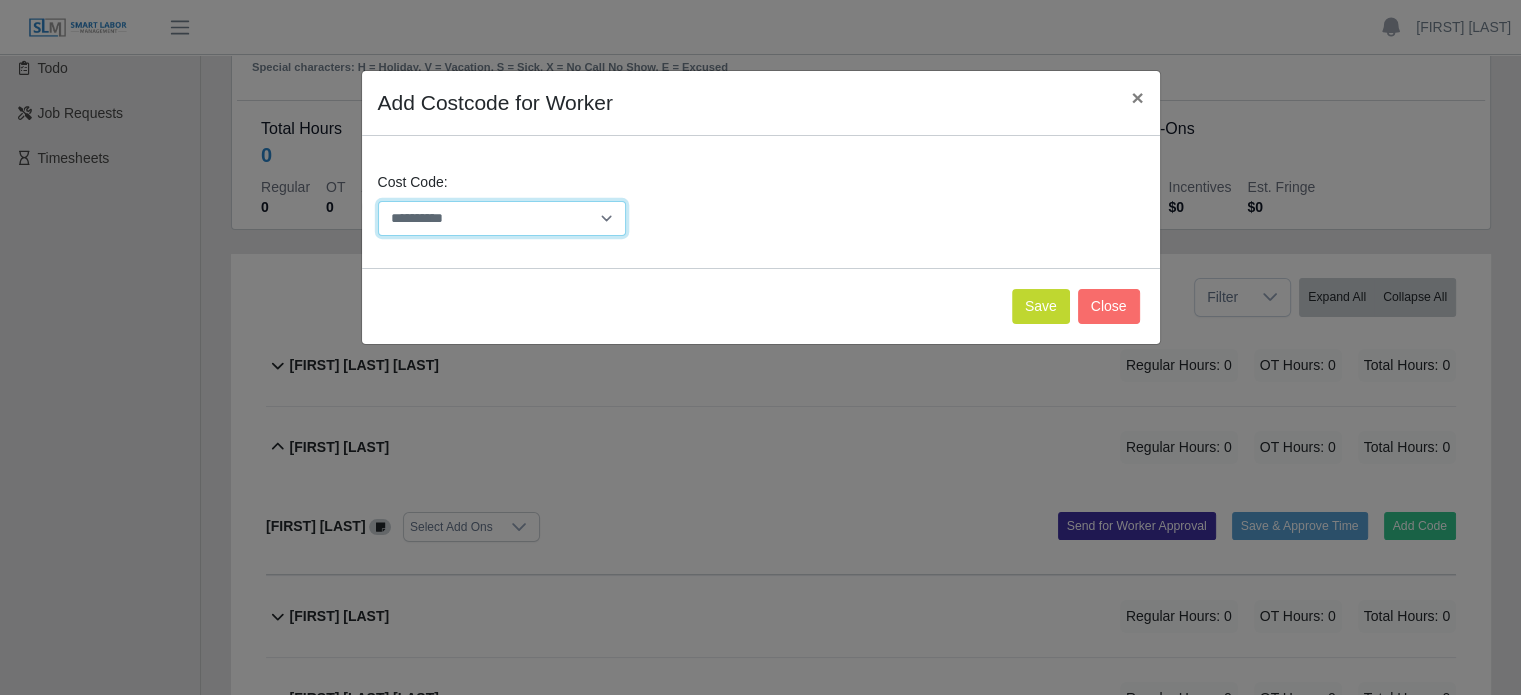 select on "**********" 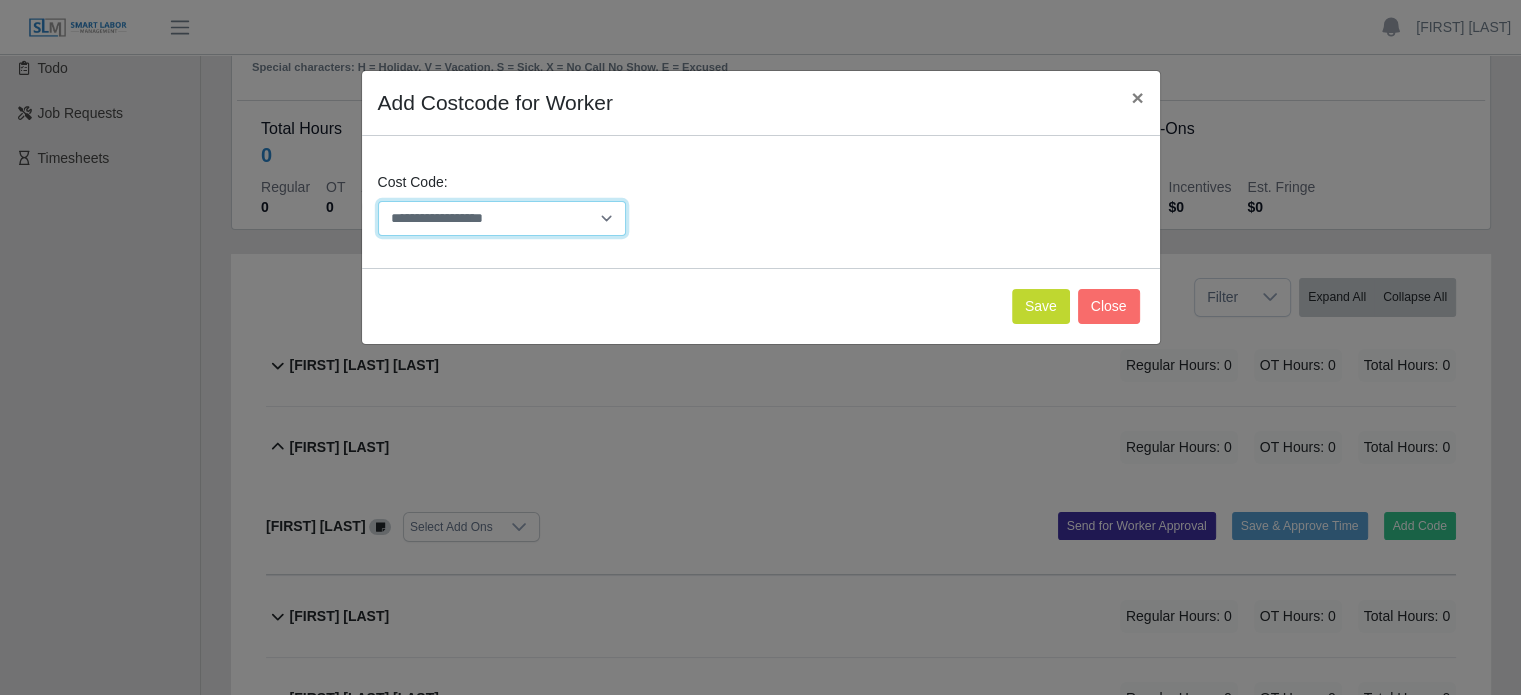 click on "**********" at bounding box center [502, 218] 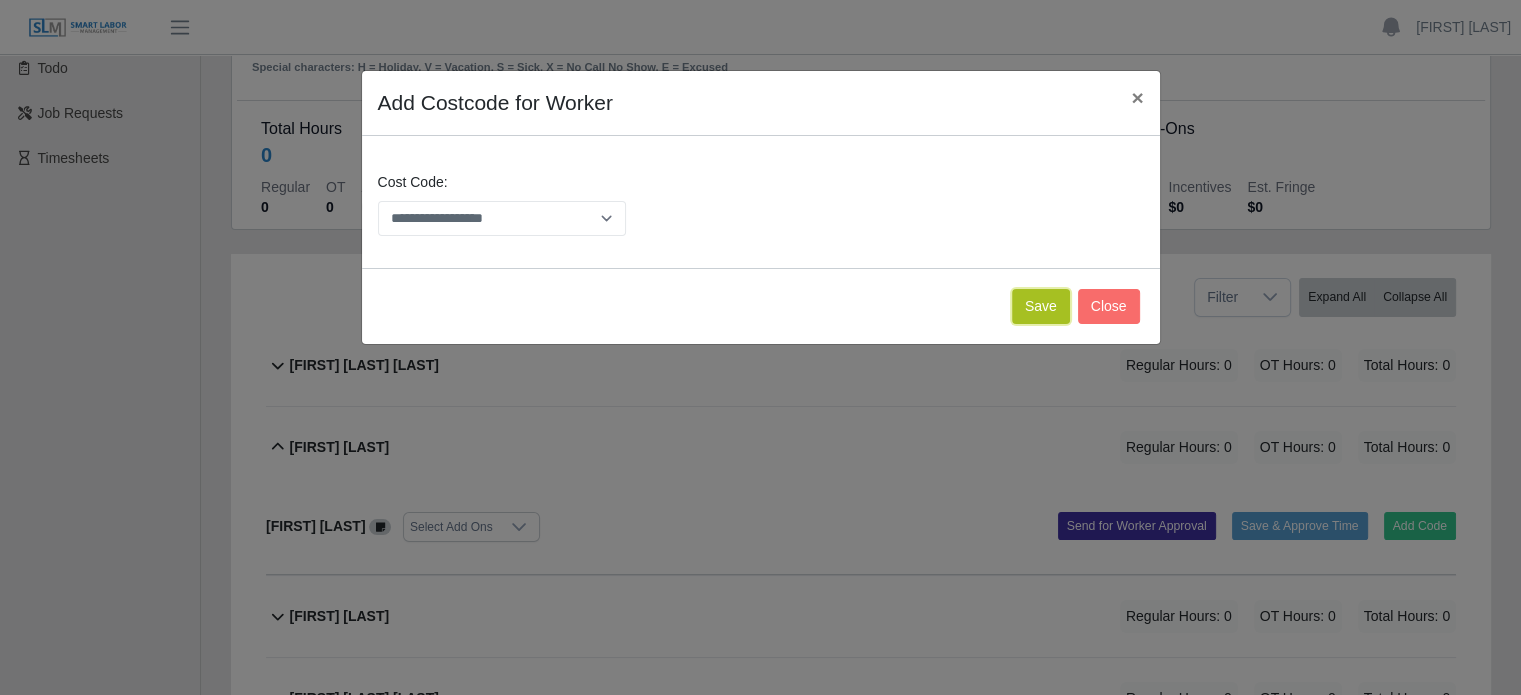 click on "Save" 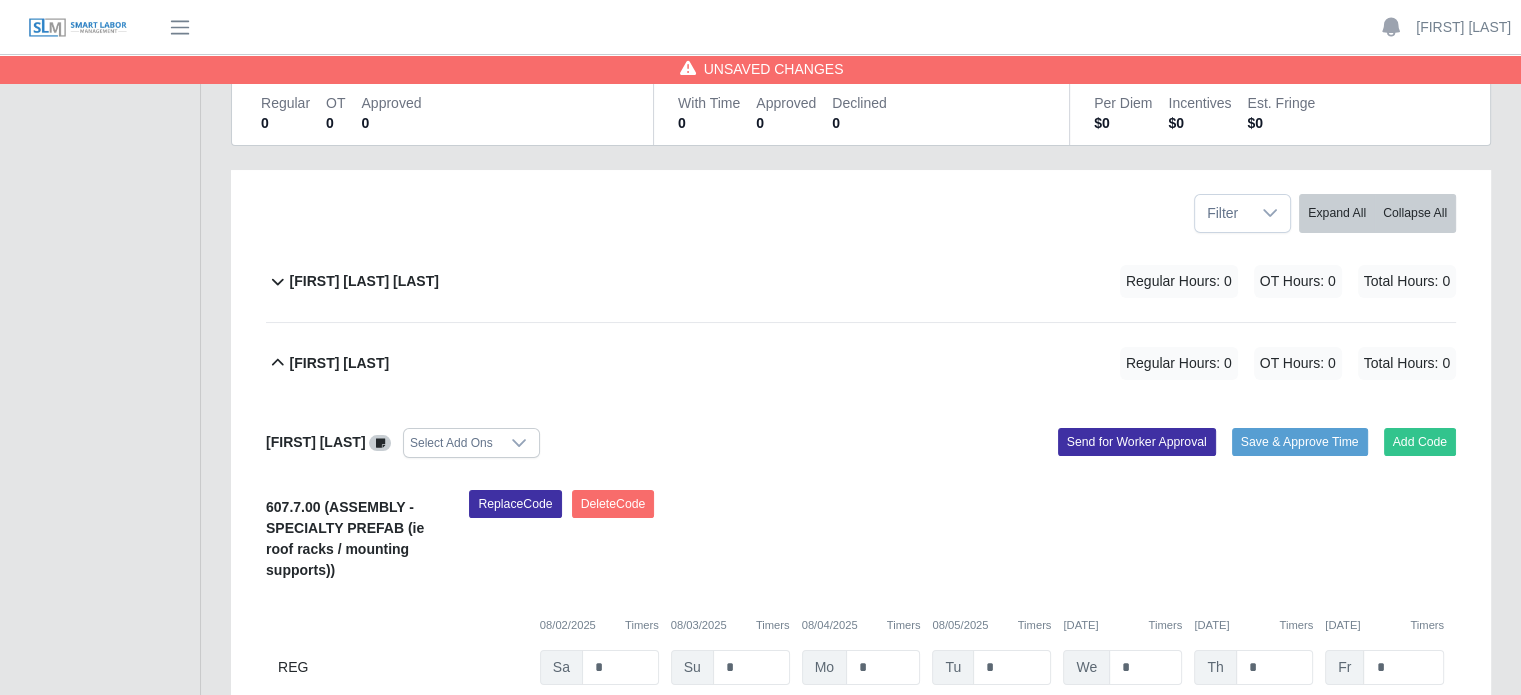 scroll, scrollTop: 300, scrollLeft: 0, axis: vertical 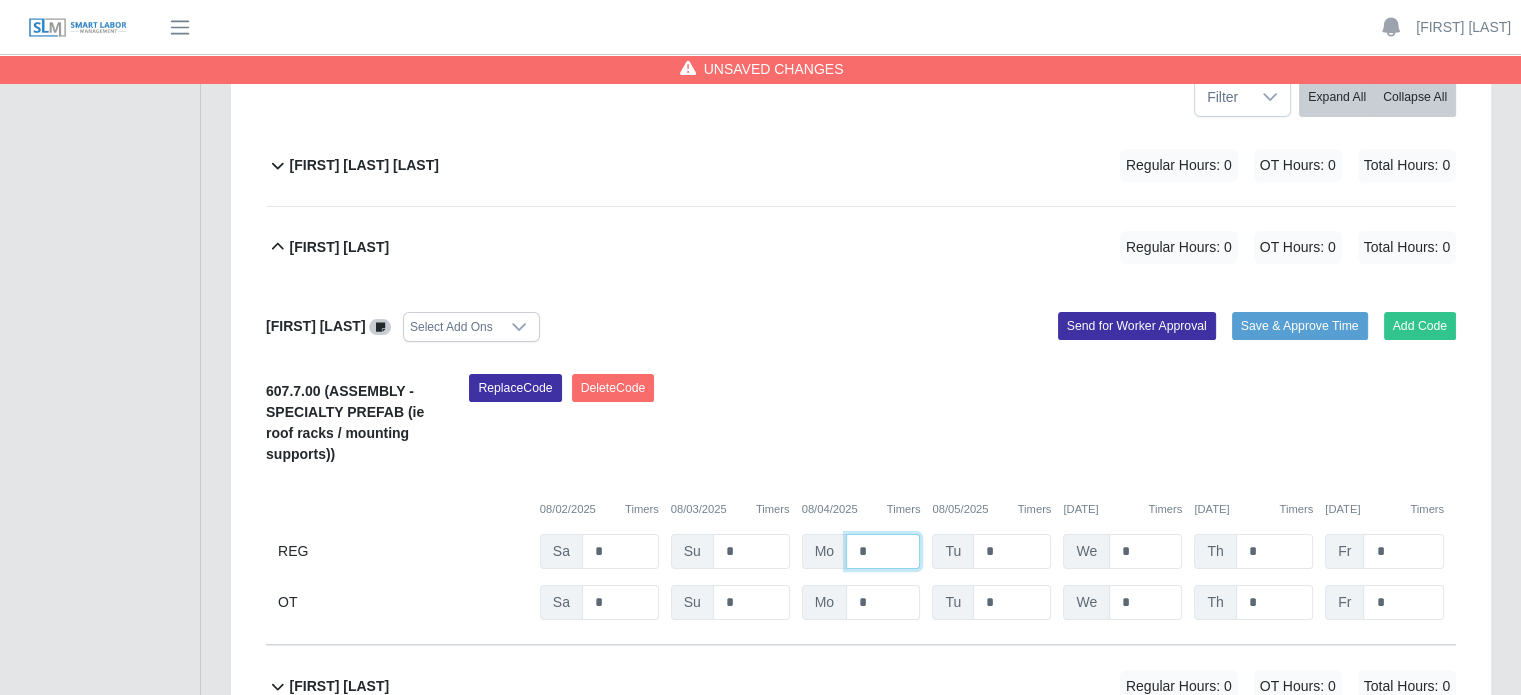 drag, startPoint x: 882, startPoint y: 544, endPoint x: 855, endPoint y: 546, distance: 27.073973 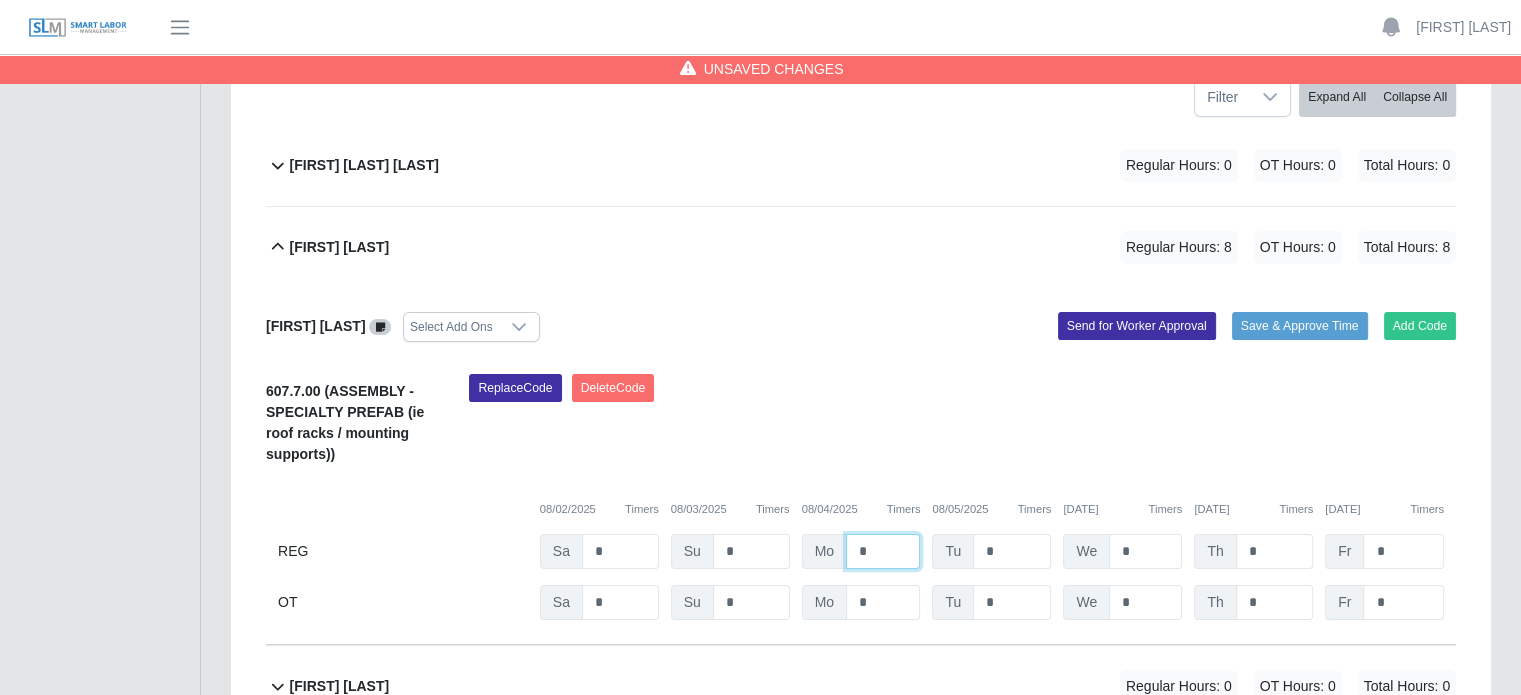 type on "*" 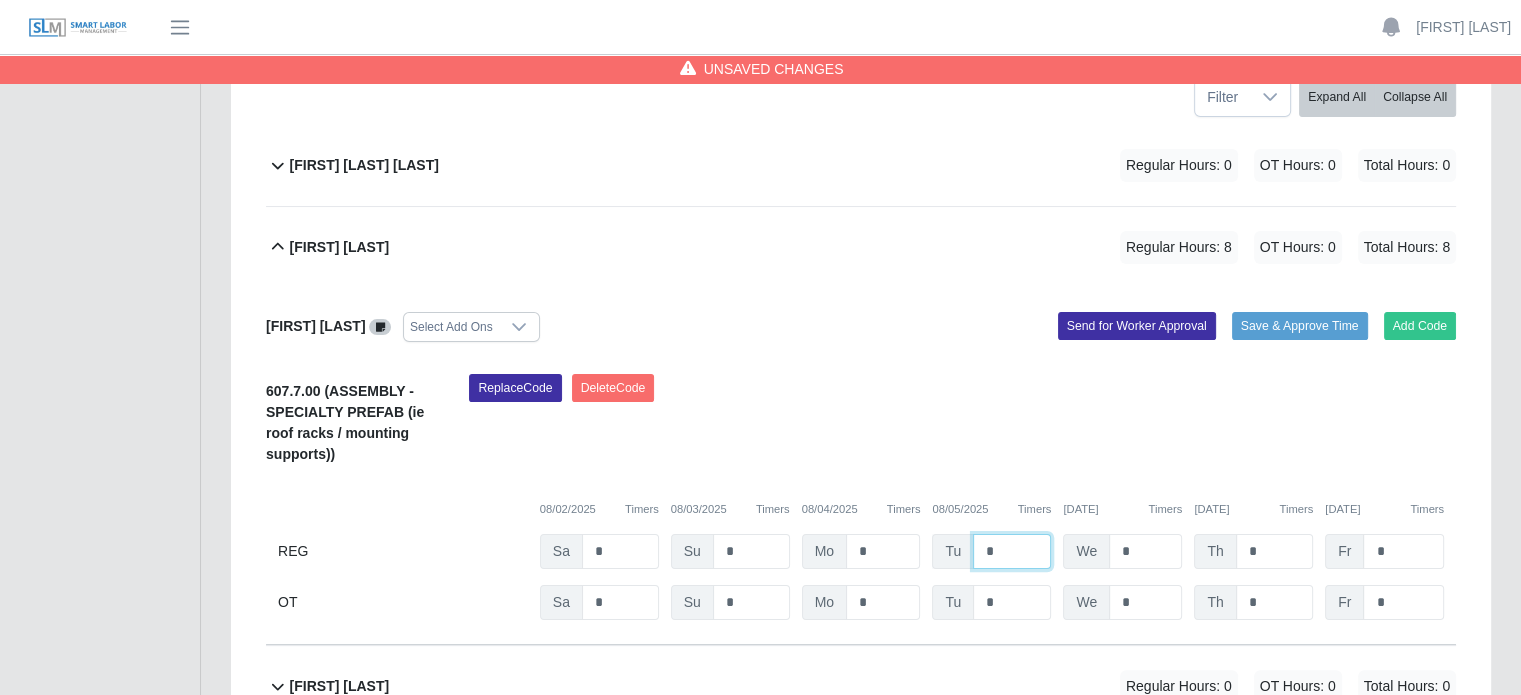 drag, startPoint x: 1018, startPoint y: 544, endPoint x: 993, endPoint y: 547, distance: 25.179358 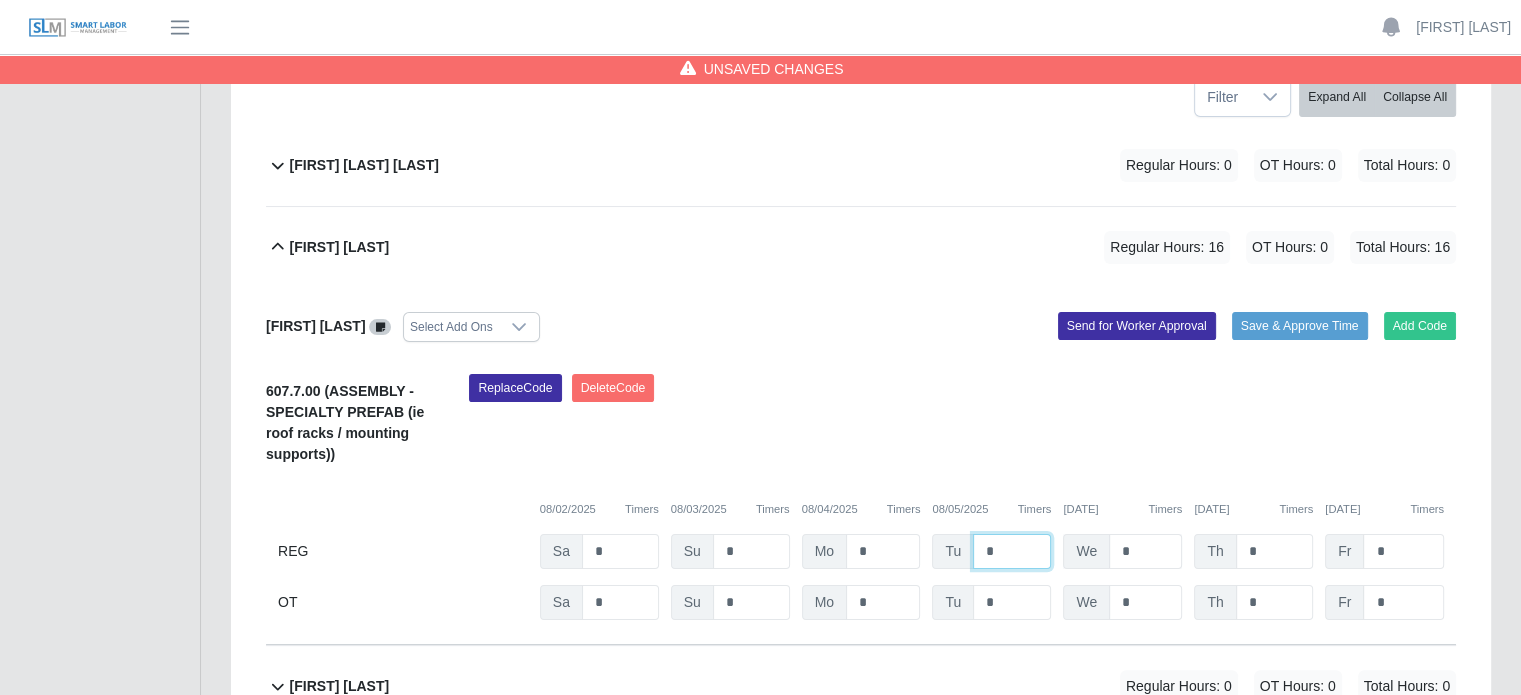 type on "*" 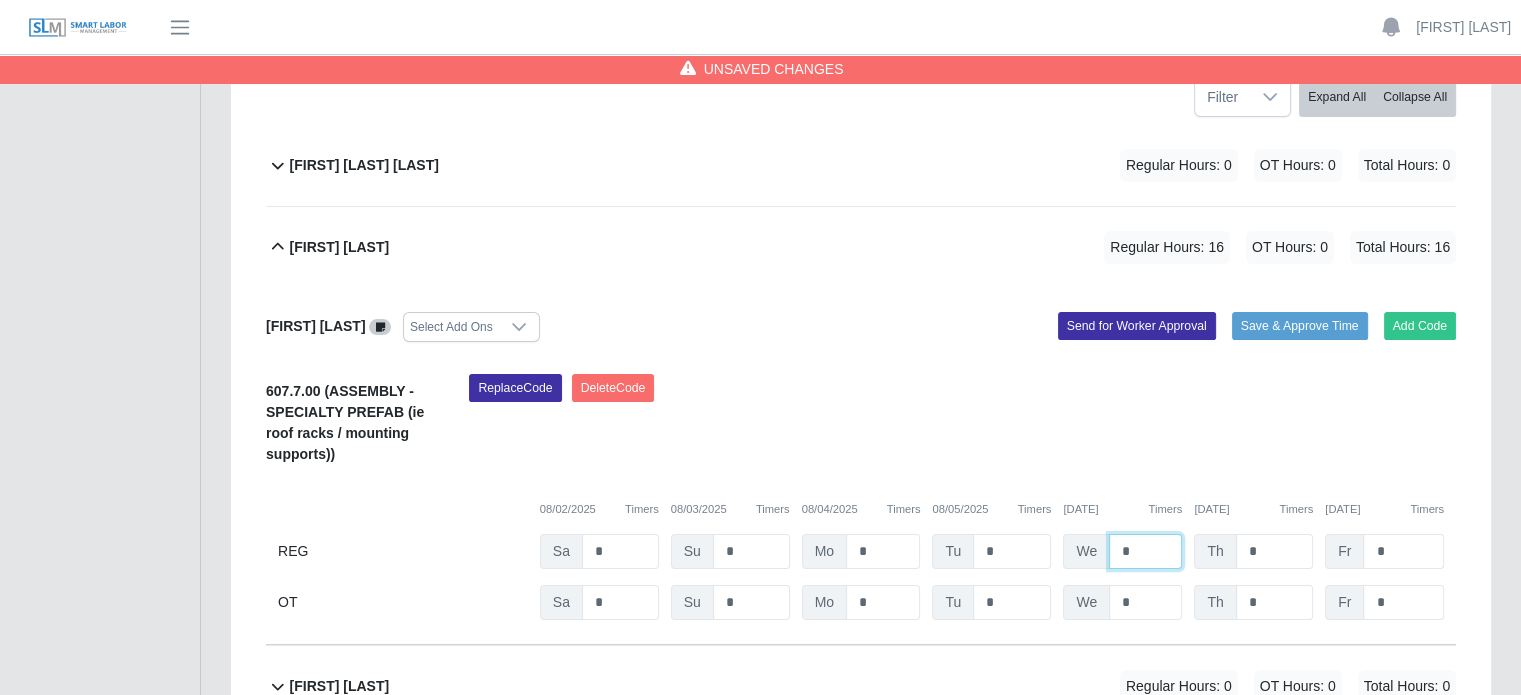 click on "*" at bounding box center [1145, 551] 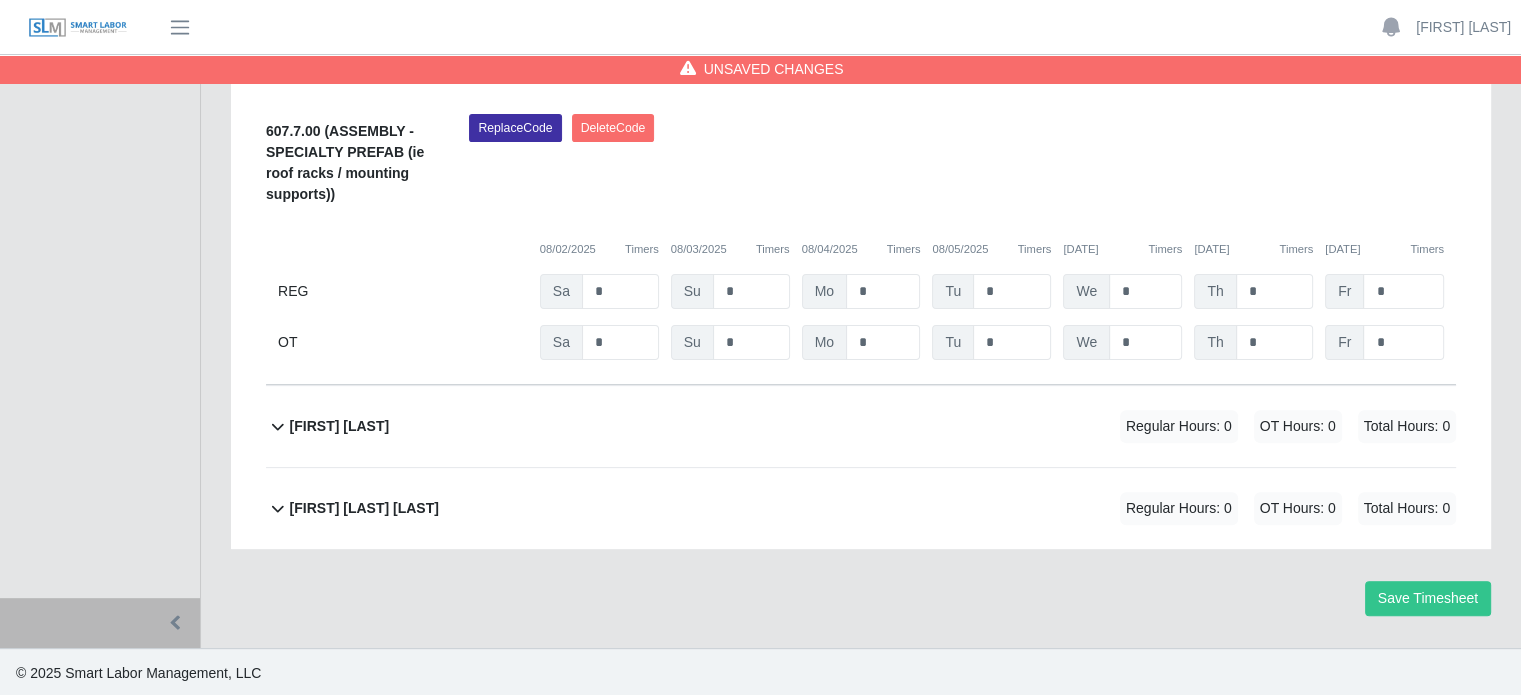 click on "[FIRST] [LAST]" at bounding box center (340, 426) 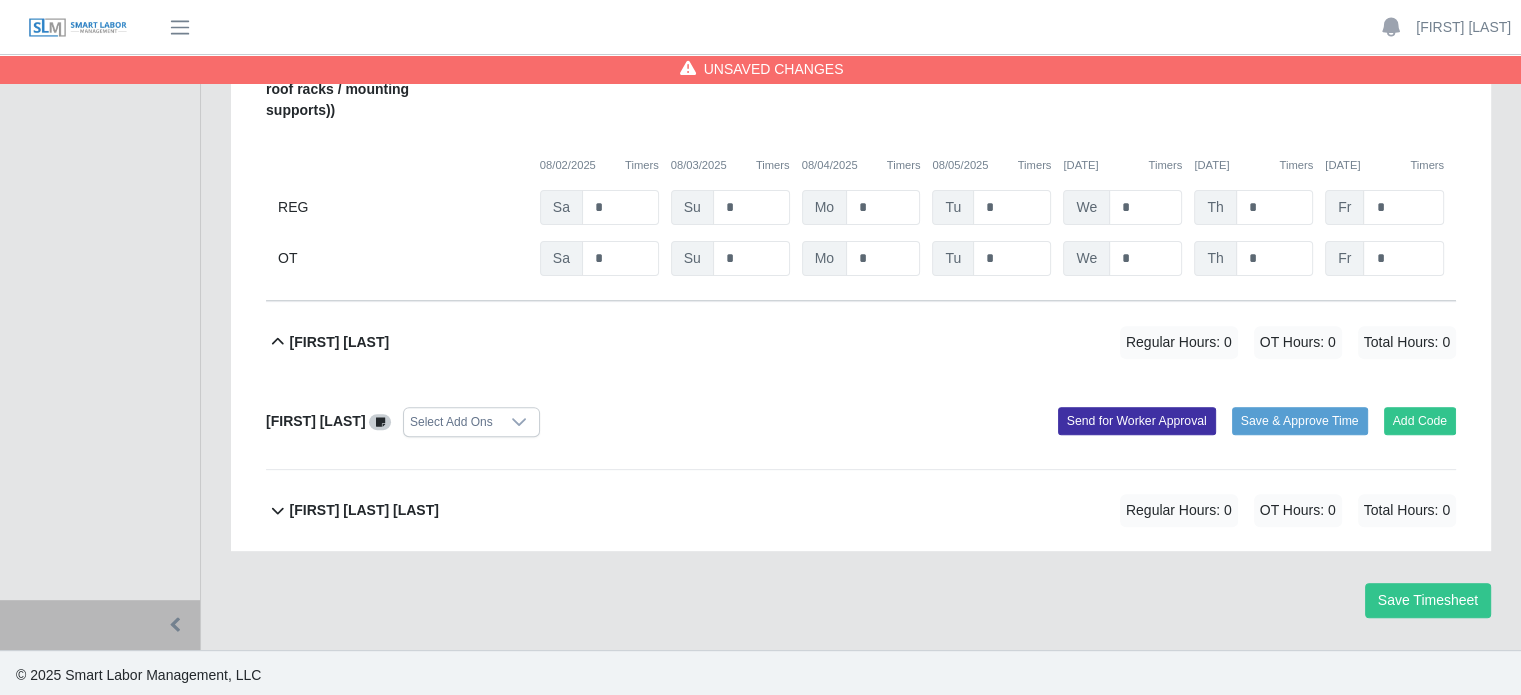 scroll, scrollTop: 646, scrollLeft: 0, axis: vertical 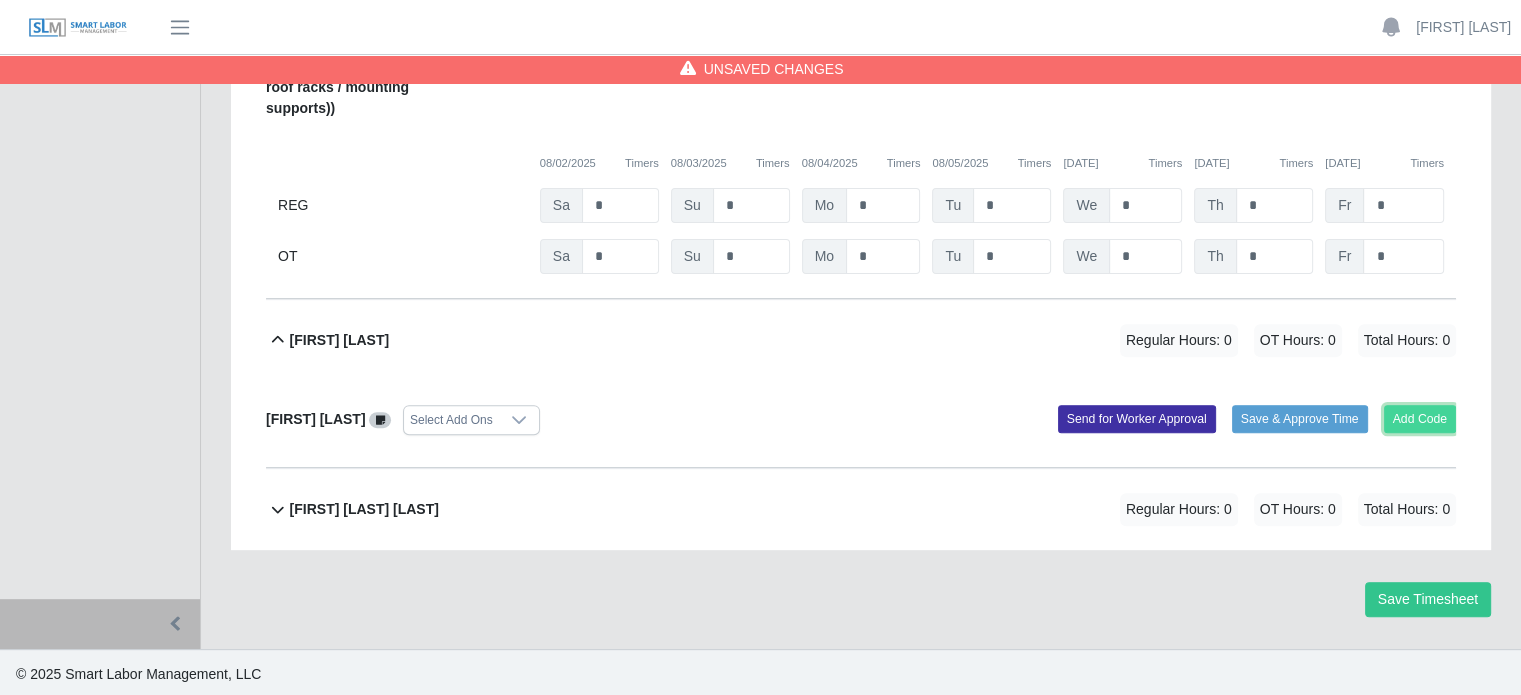 click on "Add Code" 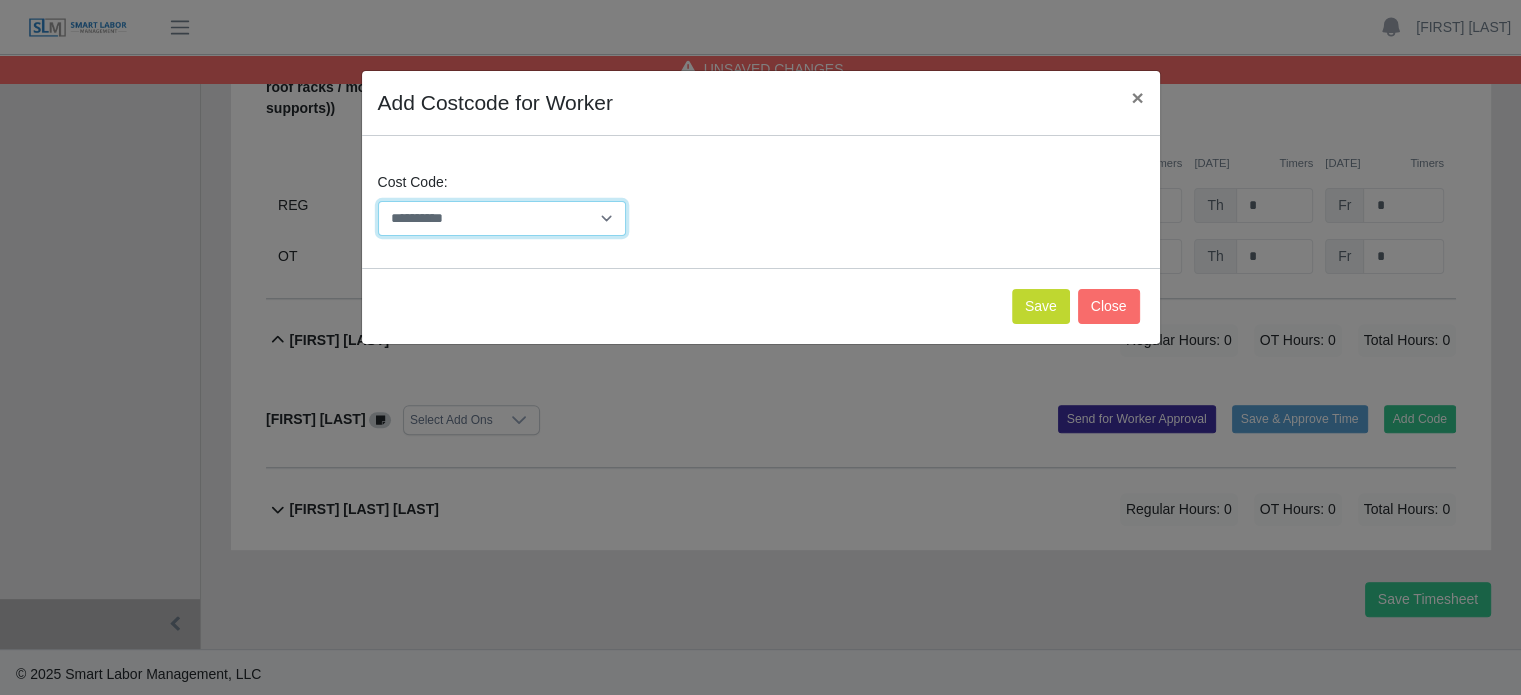 click on "**********" at bounding box center [502, 218] 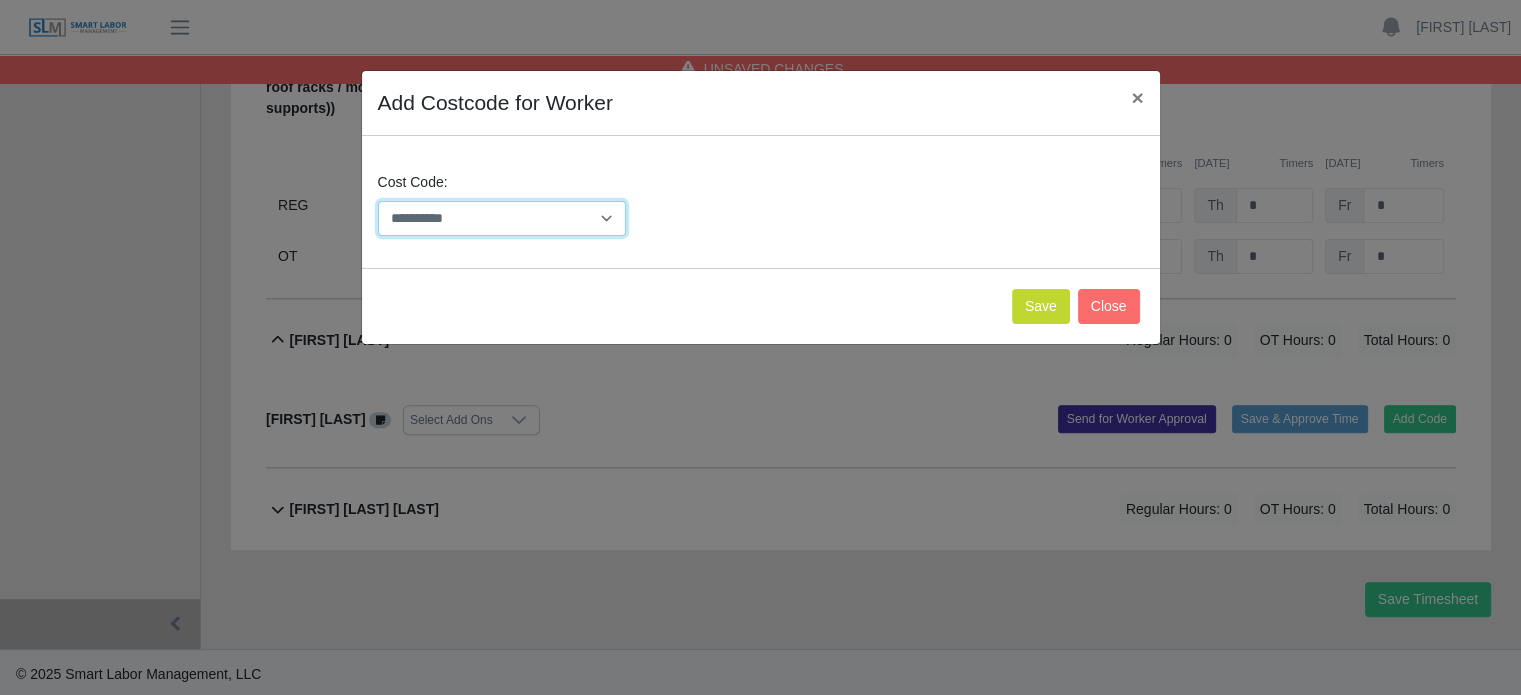 select on "**********" 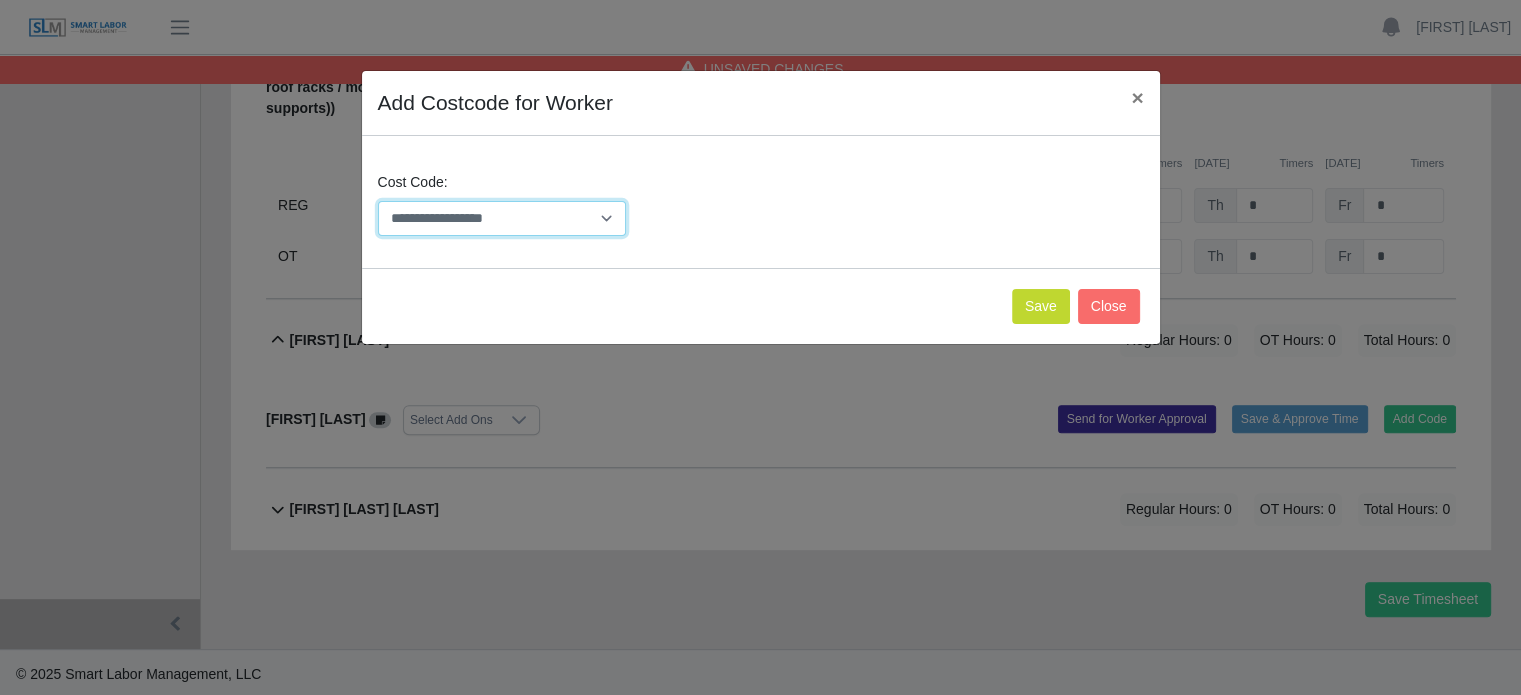 click on "**********" at bounding box center [502, 218] 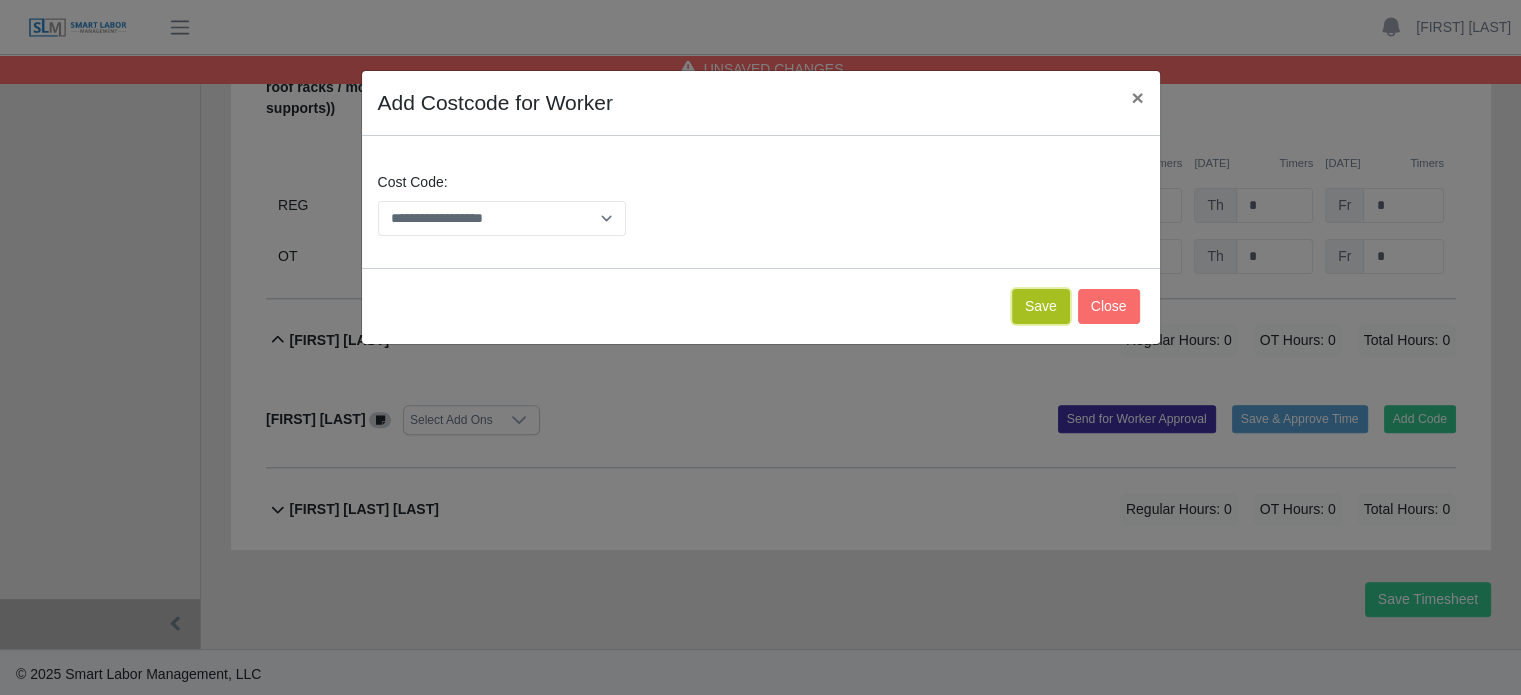 click on "Save" 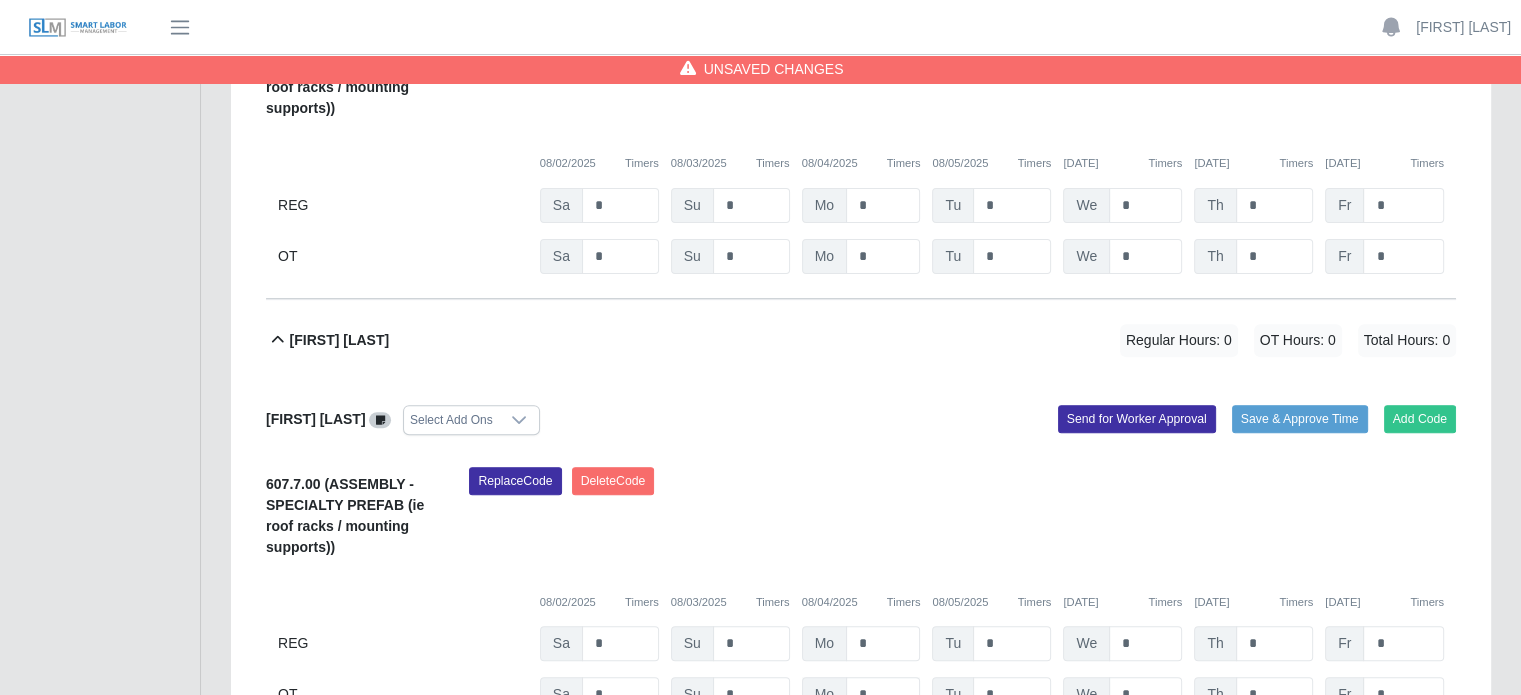 scroll, scrollTop: 916, scrollLeft: 0, axis: vertical 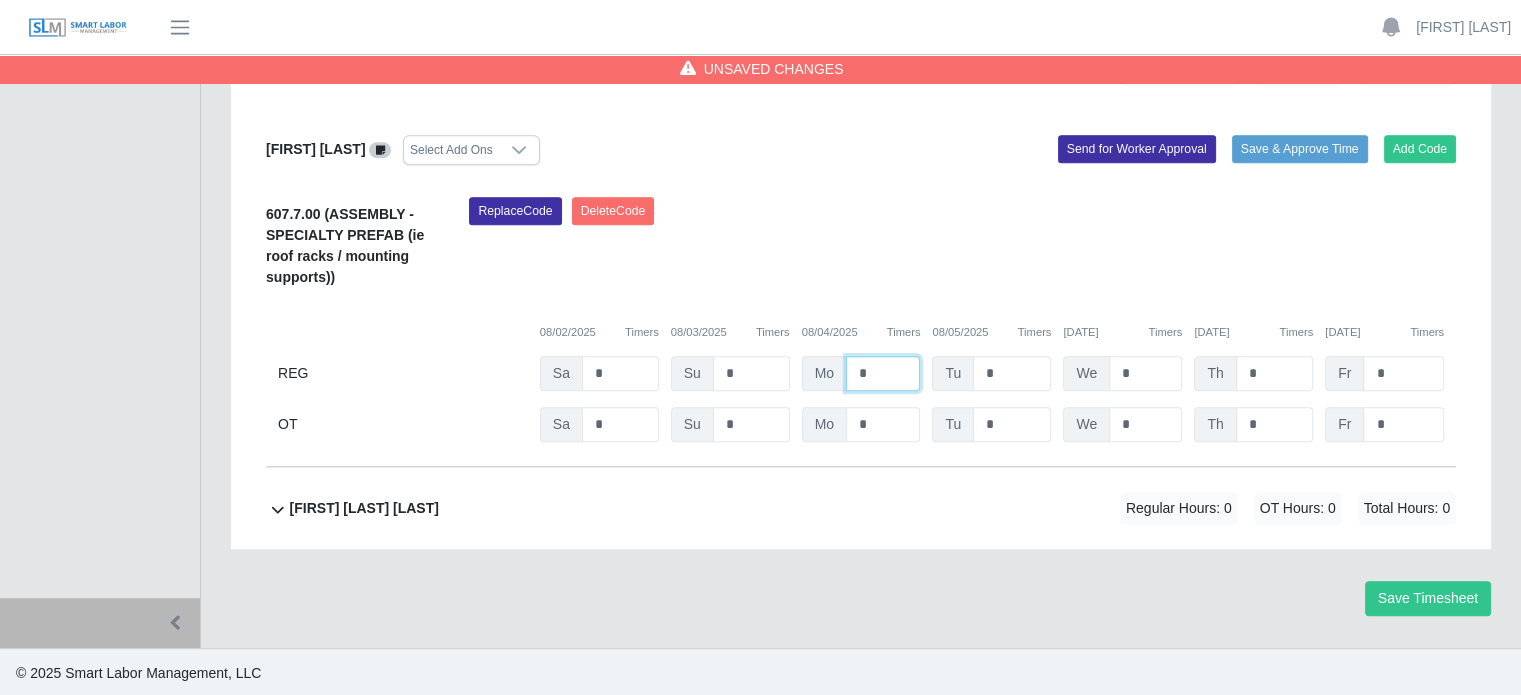 drag, startPoint x: 876, startPoint y: 371, endPoint x: 851, endPoint y: 371, distance: 25 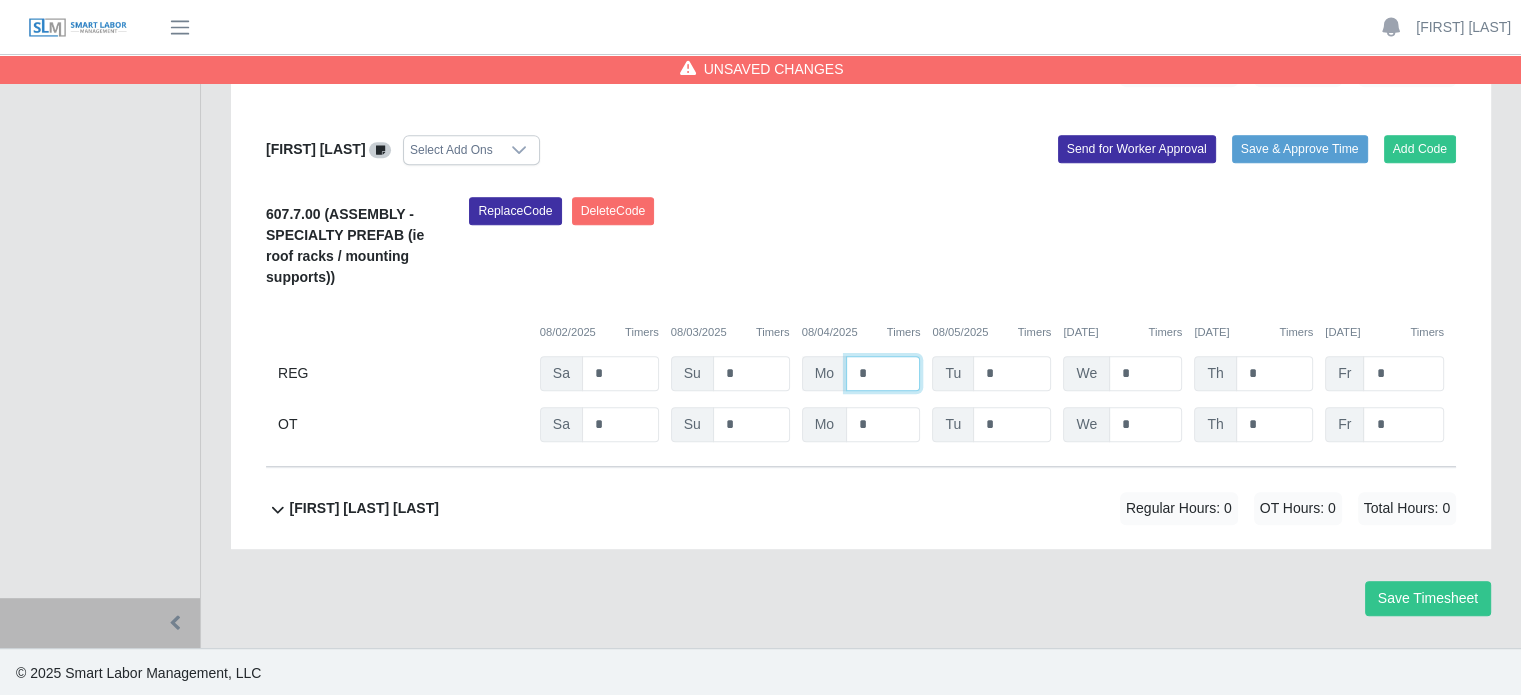 click on "*" at bounding box center (883, -65) 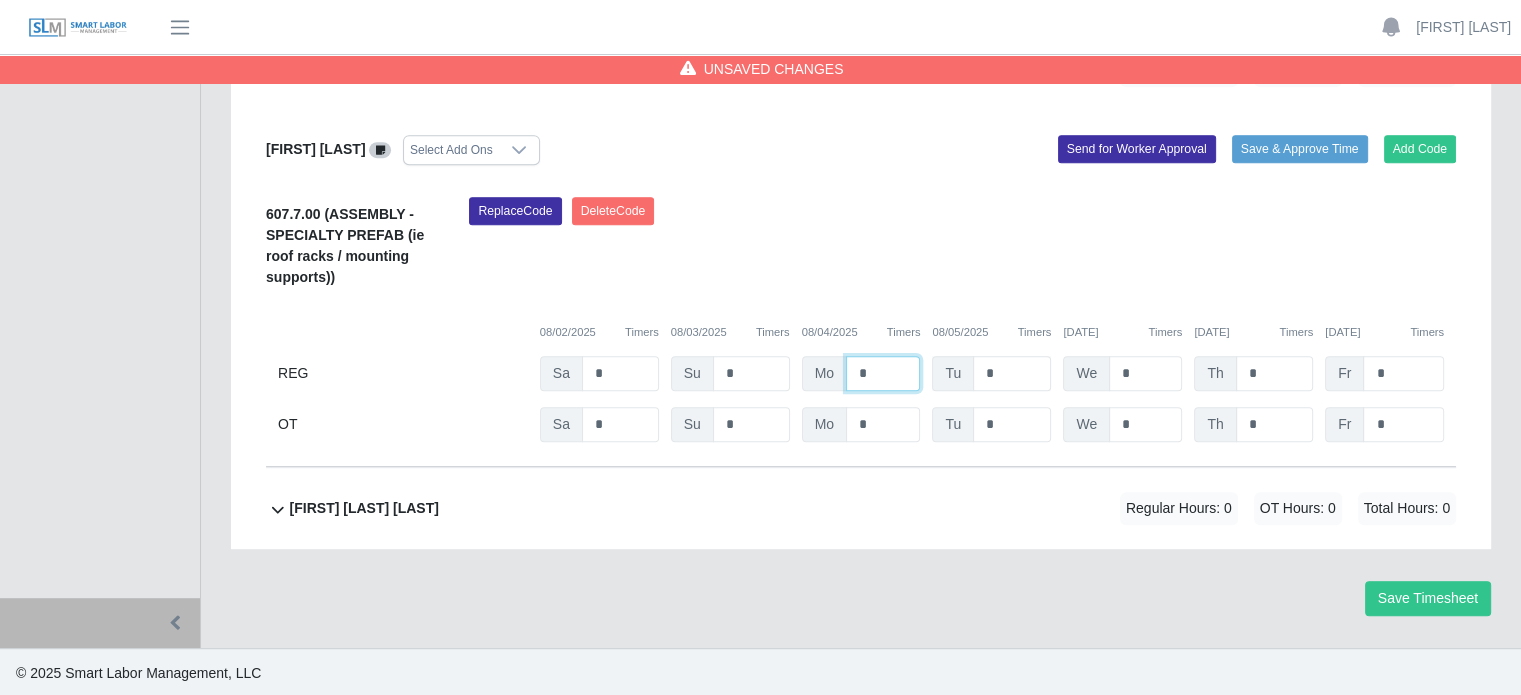 type on "*" 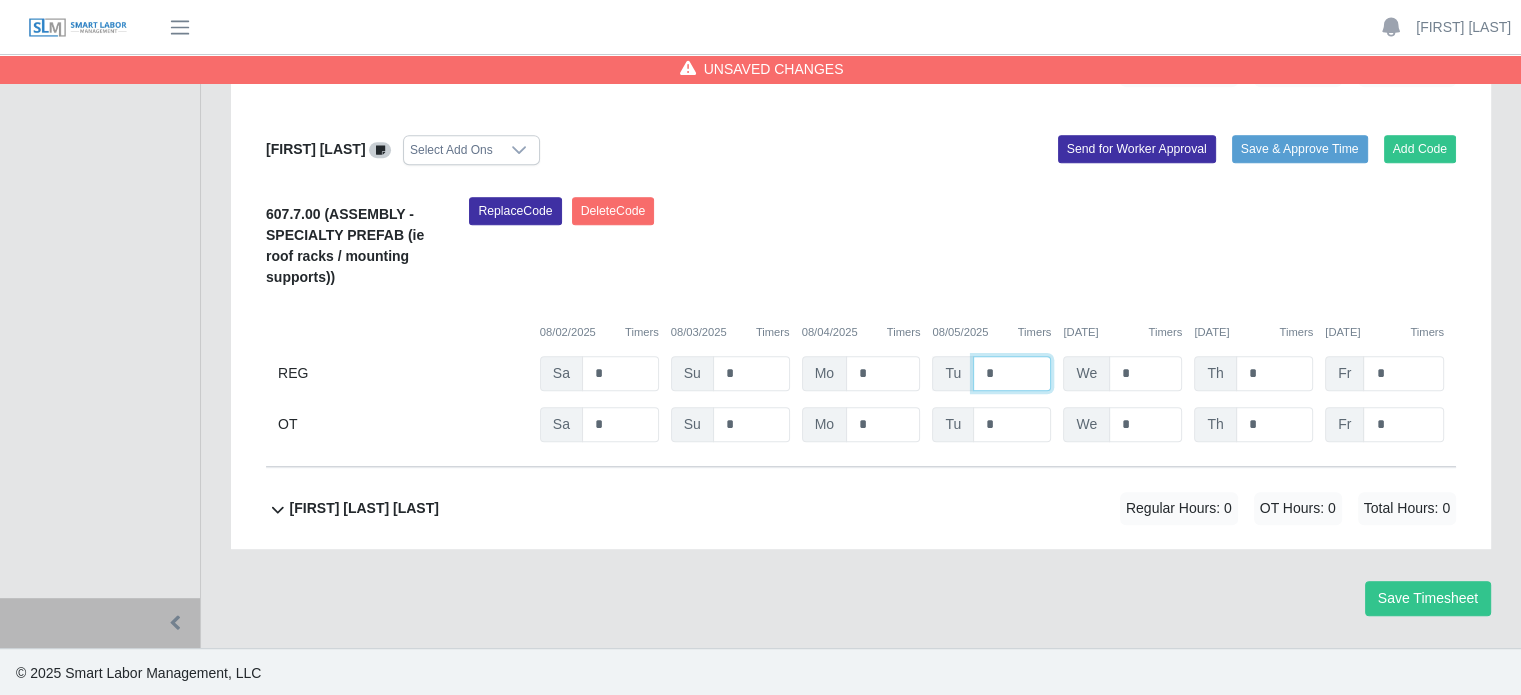 drag, startPoint x: 1010, startPoint y: 374, endPoint x: 984, endPoint y: 374, distance: 26 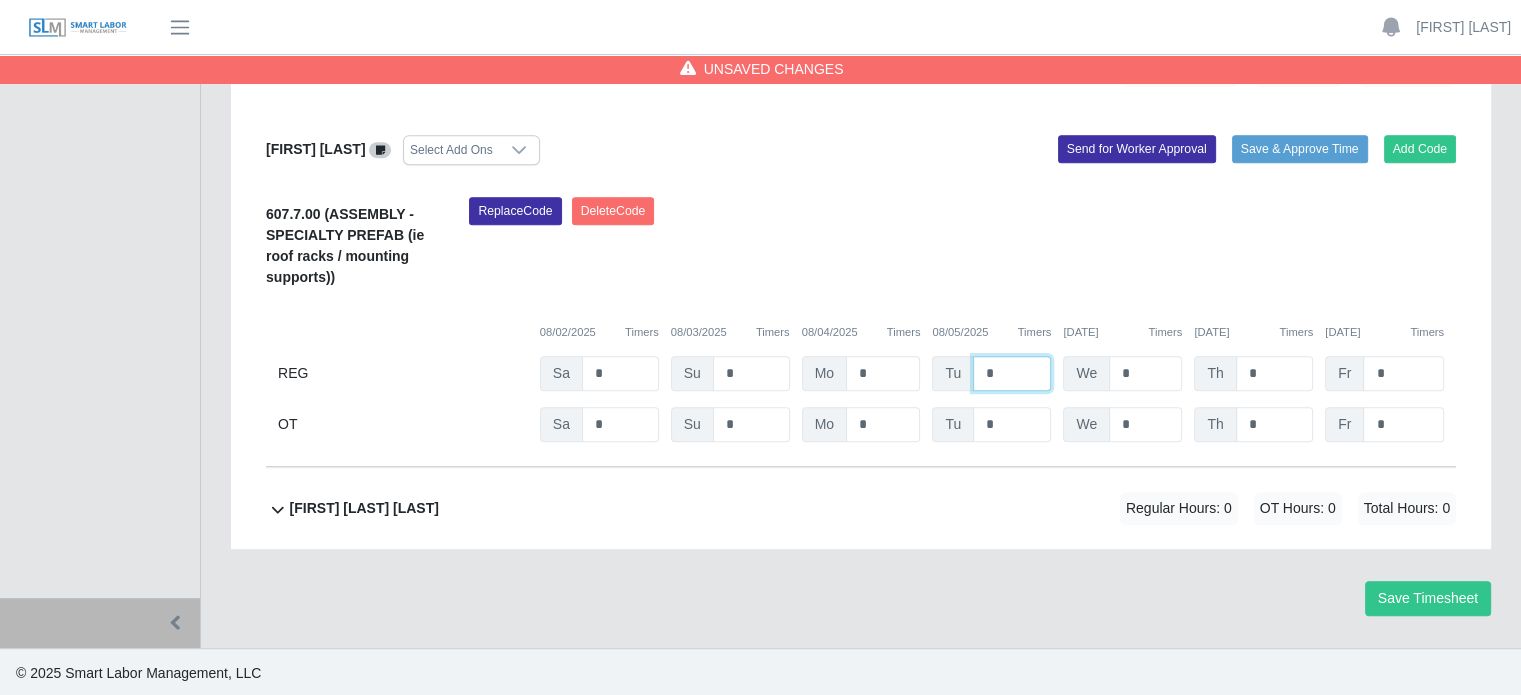 click on "*" at bounding box center (1012, -65) 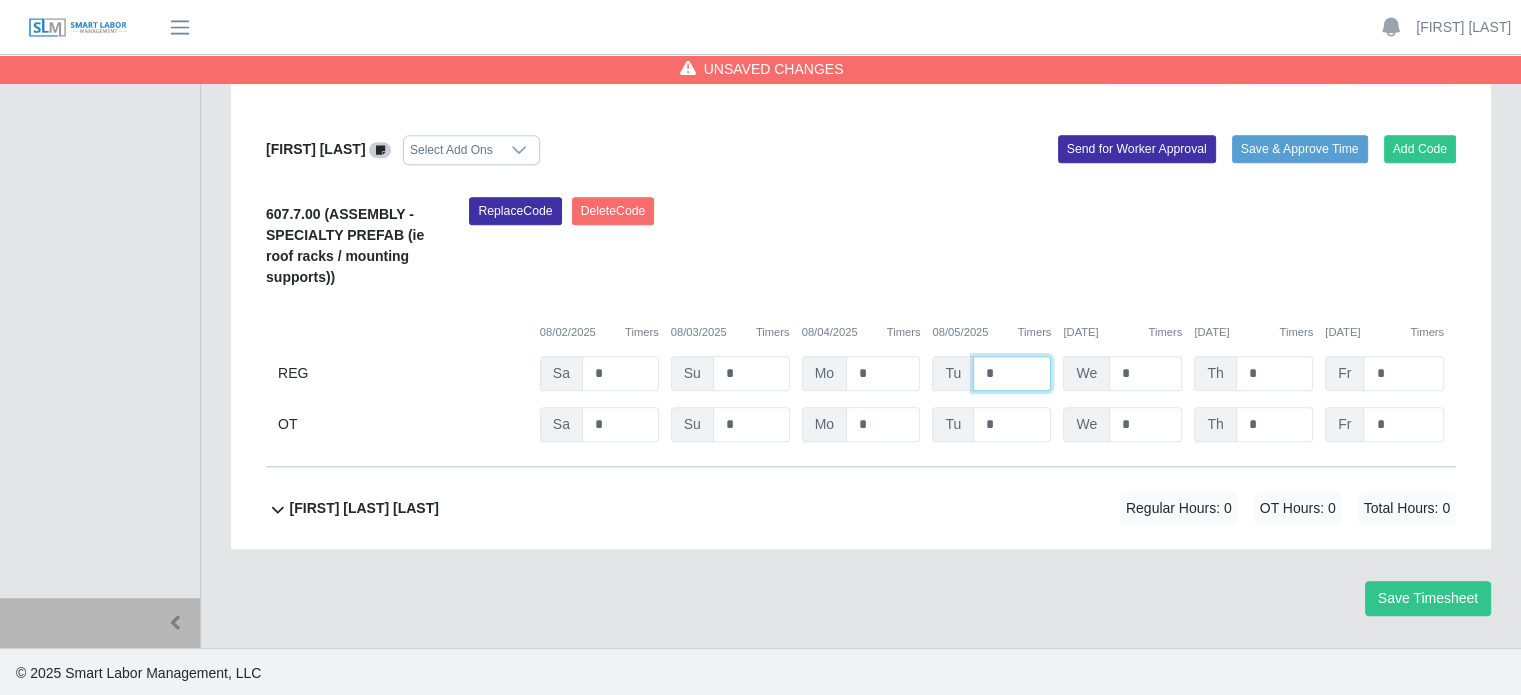 type on "*" 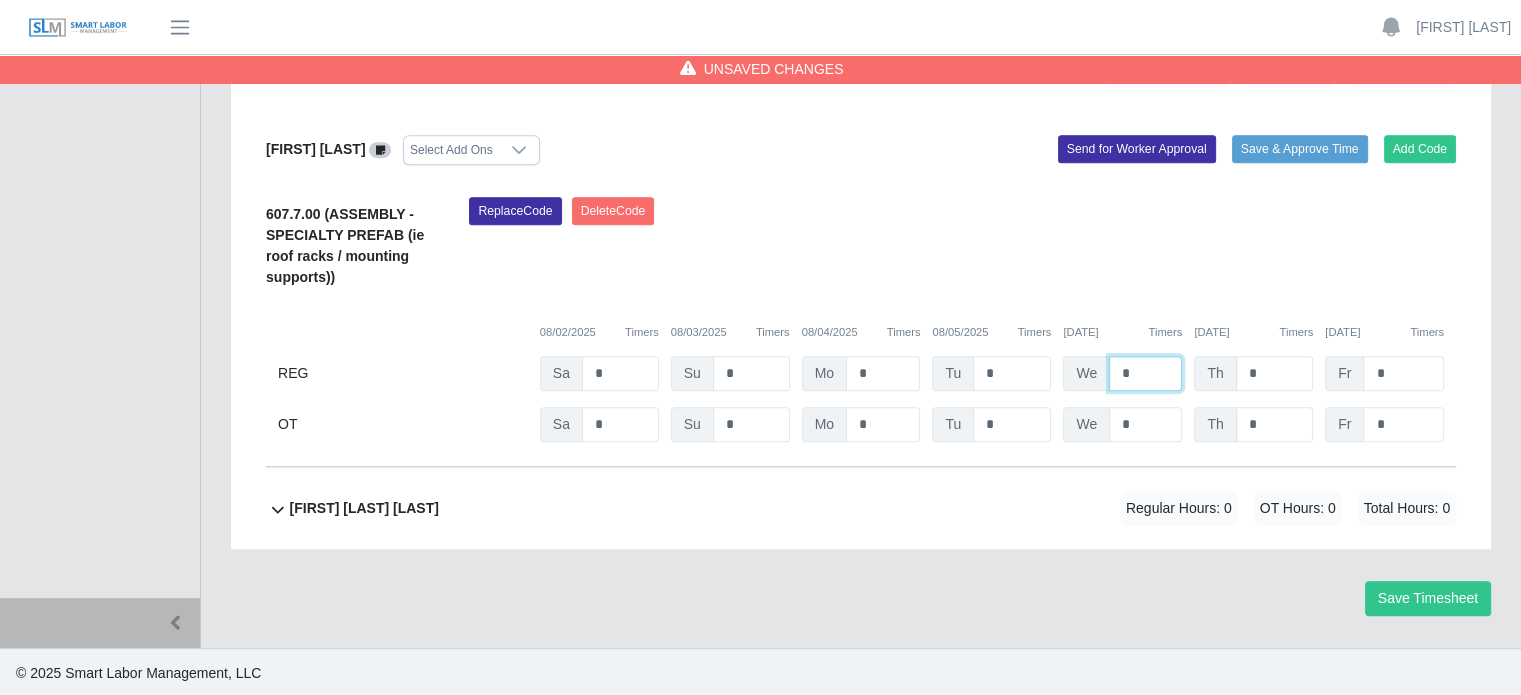 click on "*" at bounding box center [1145, -65] 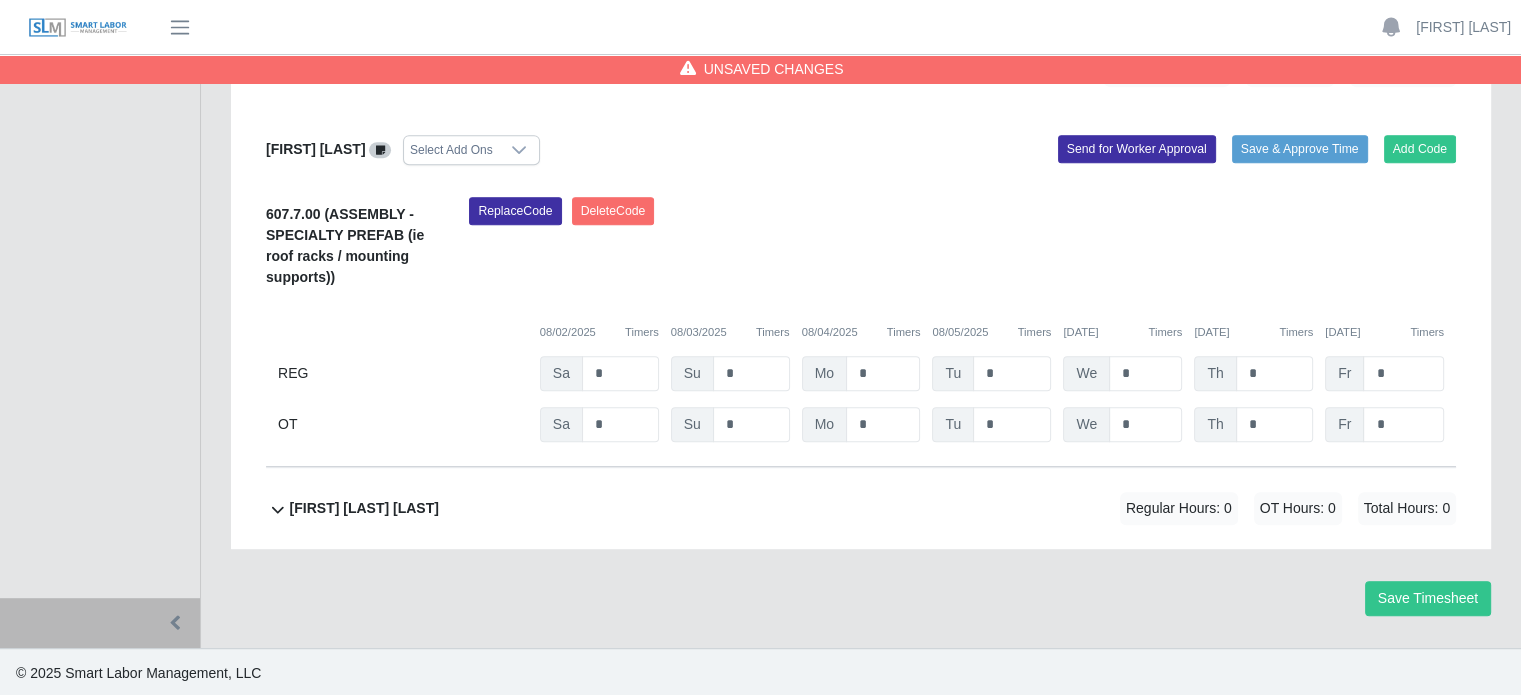 click on "[FIRST] [LAST] [LAST]" at bounding box center (364, 508) 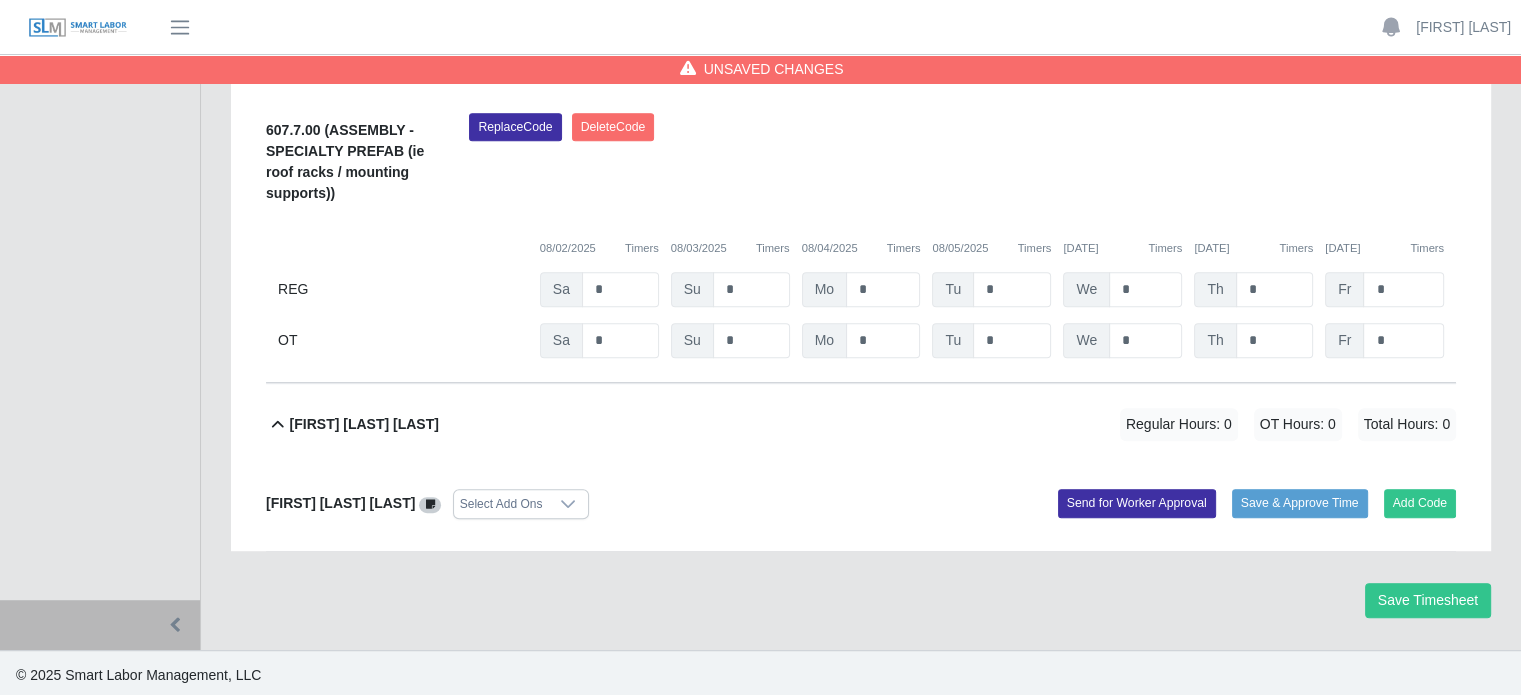 scroll, scrollTop: 1002, scrollLeft: 0, axis: vertical 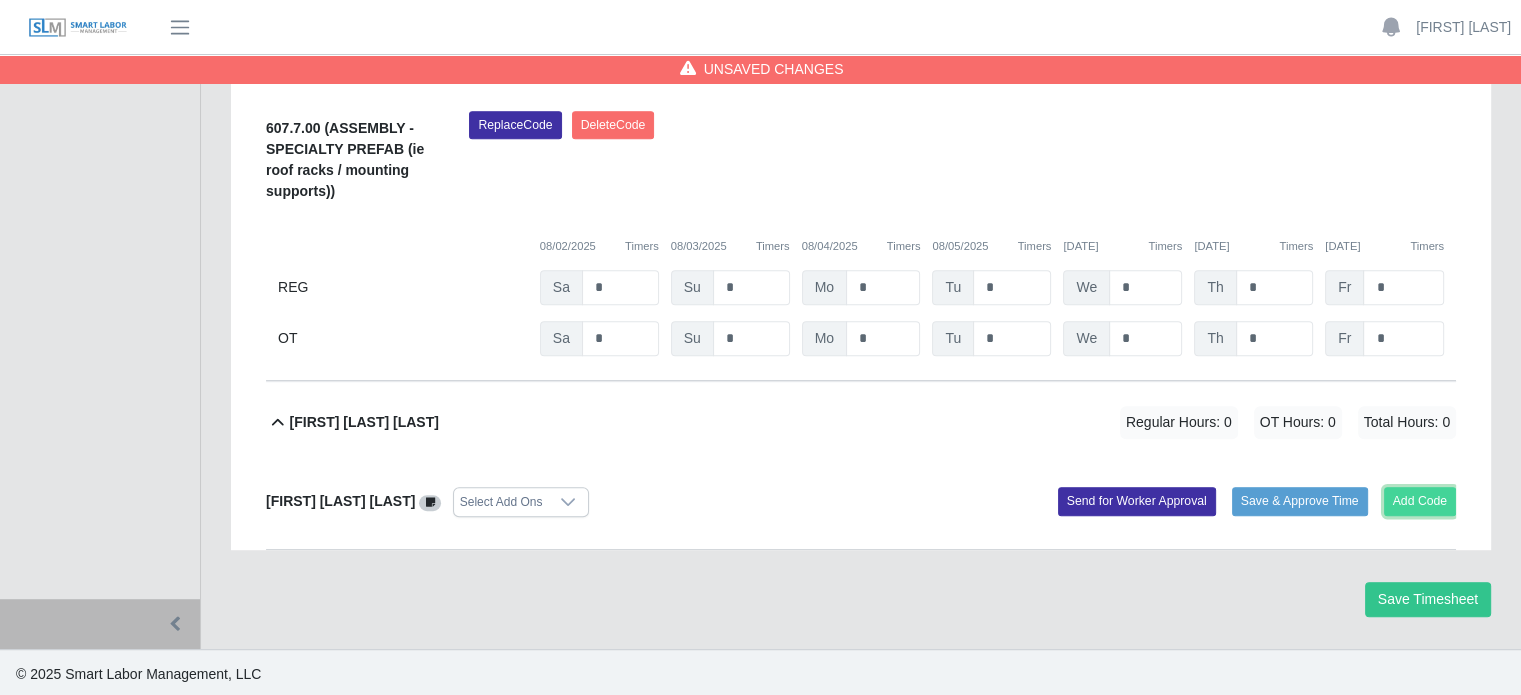 click on "Add Code" 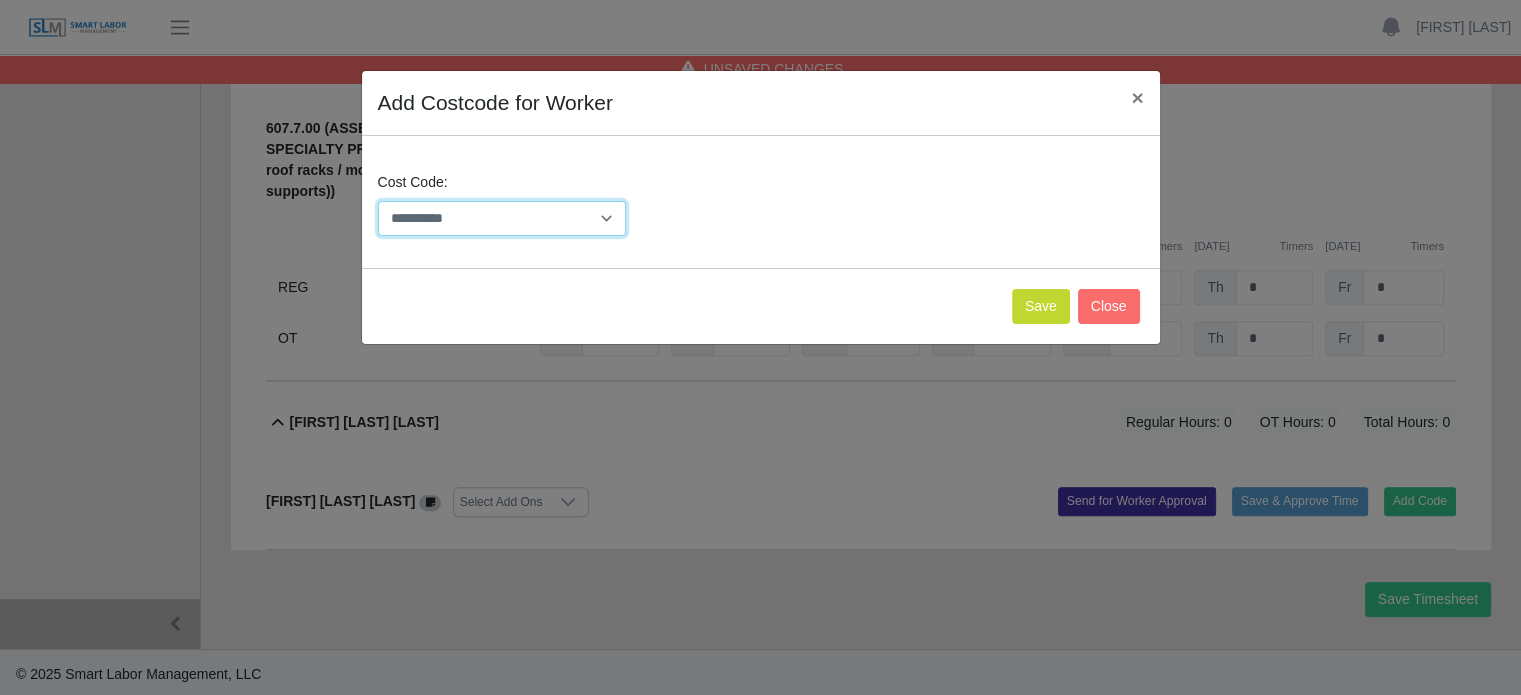 click on "**********" at bounding box center [502, 218] 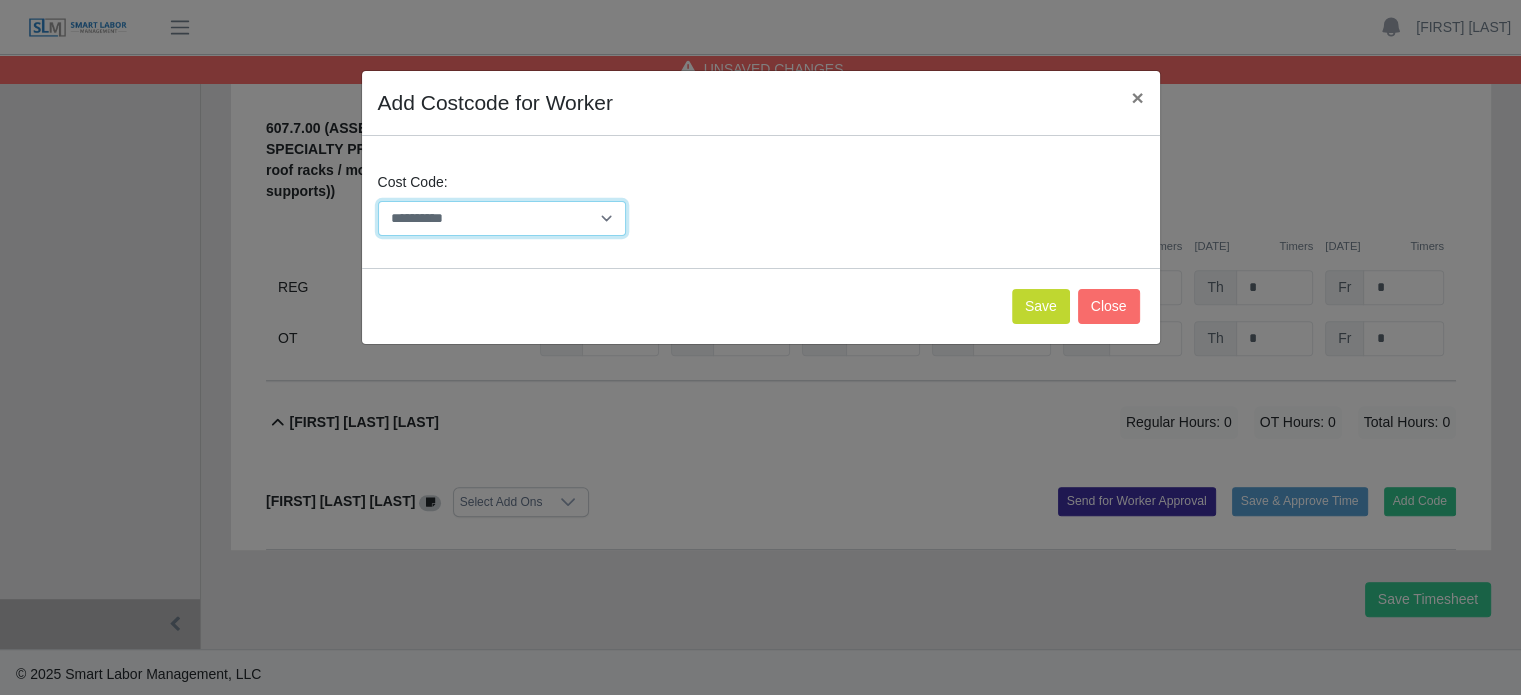 select on "**********" 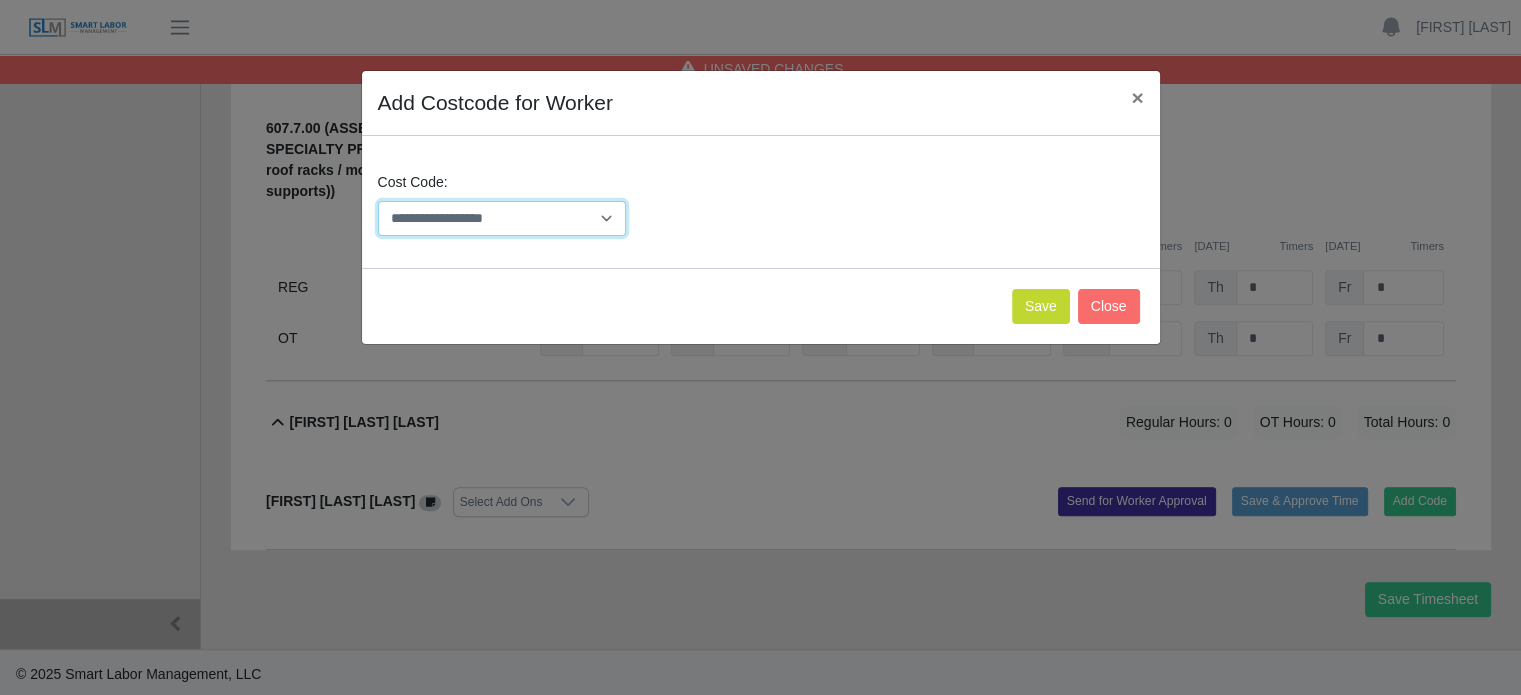 click on "**********" at bounding box center (502, 218) 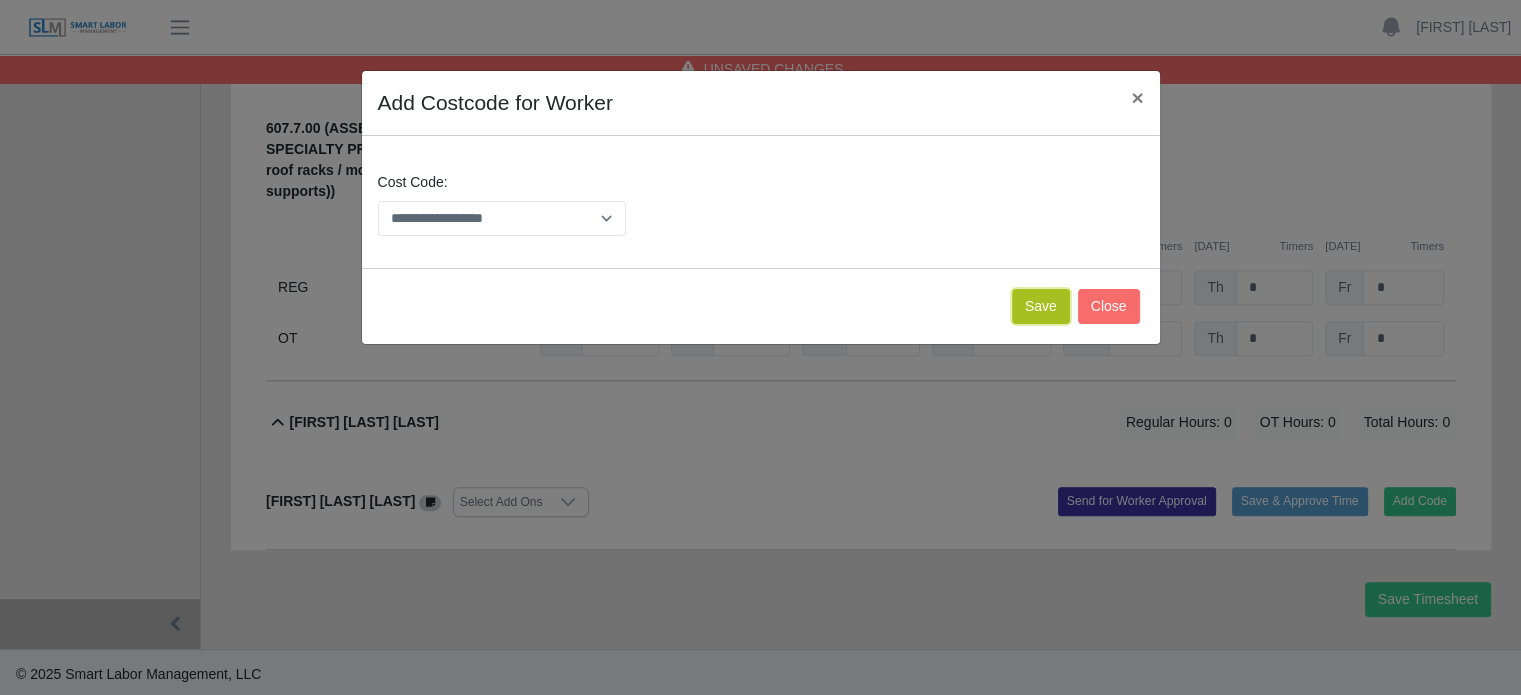 click on "Save" 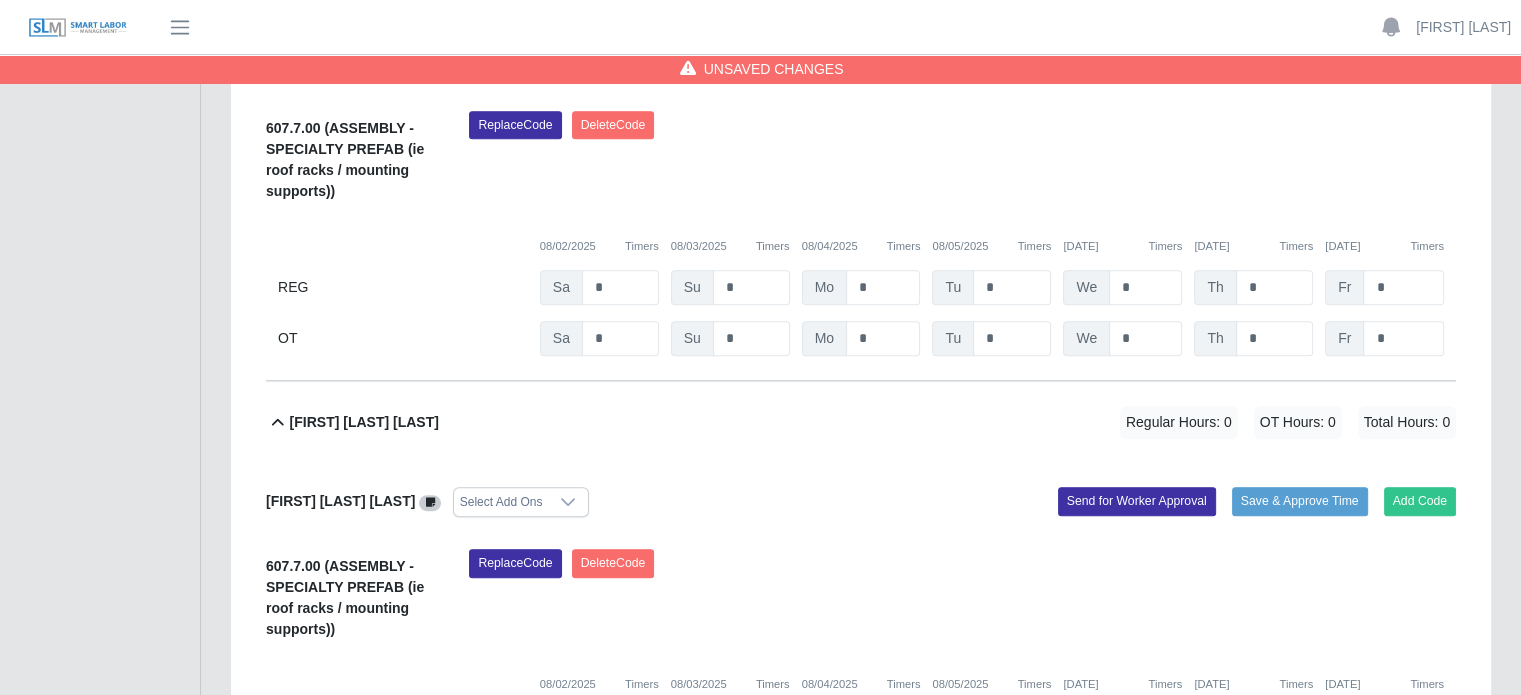 scroll, scrollTop: 1272, scrollLeft: 0, axis: vertical 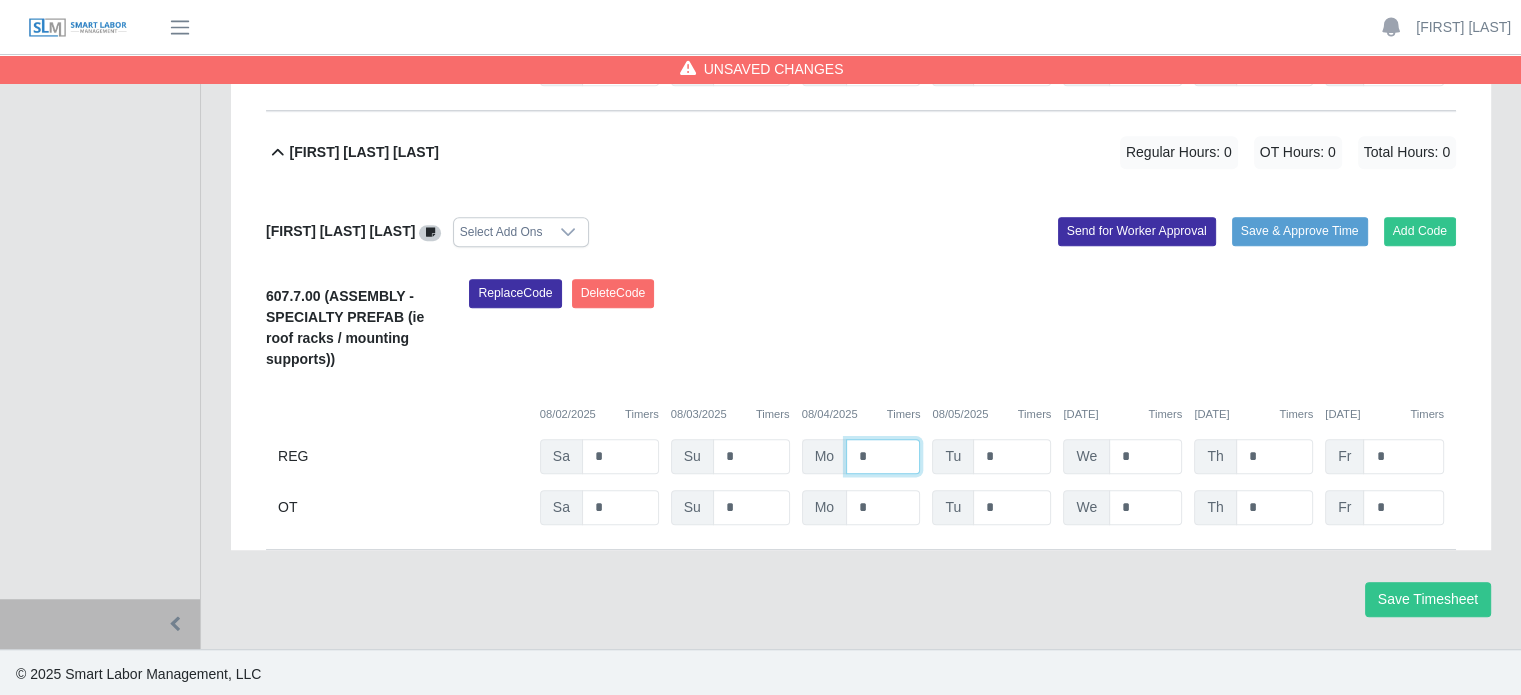 drag, startPoint x: 861, startPoint y: 453, endPoint x: 896, endPoint y: 450, distance: 35.128338 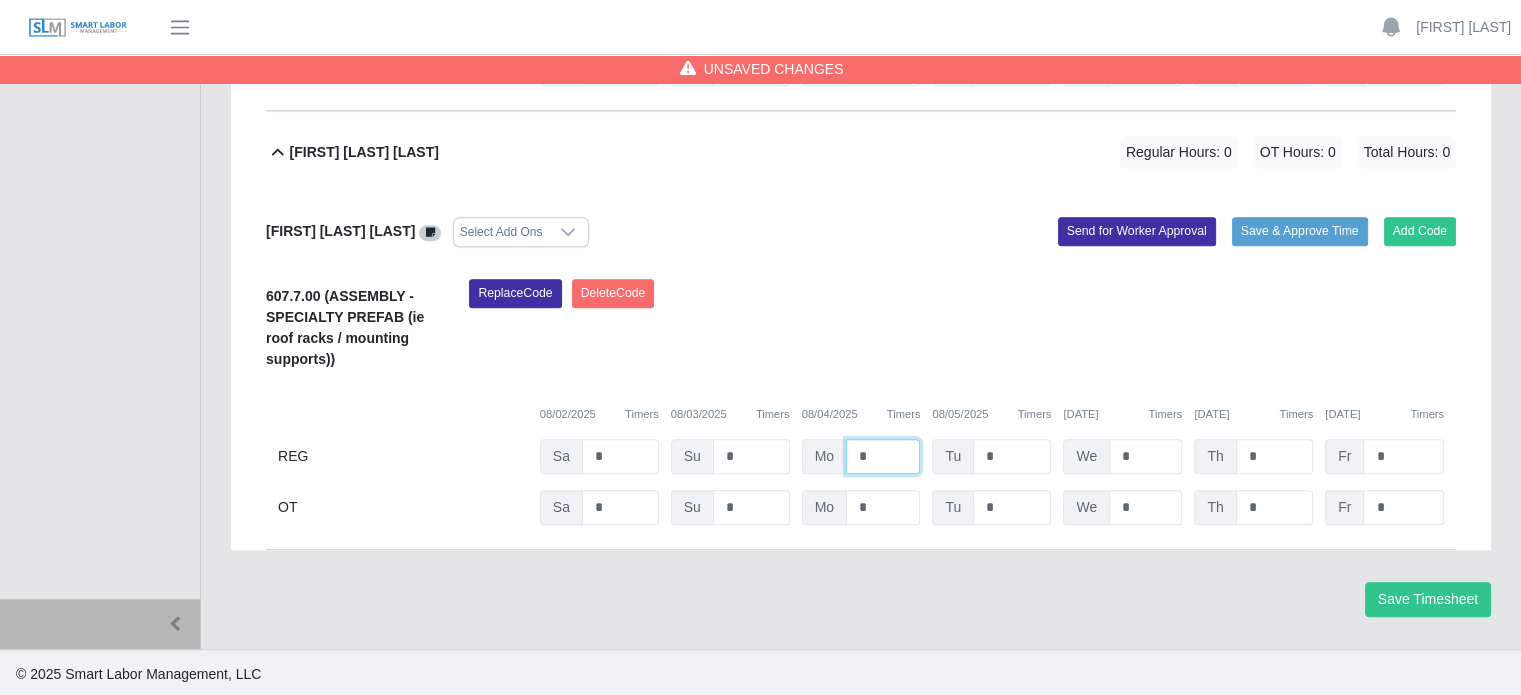 click on "*" at bounding box center (883, -421) 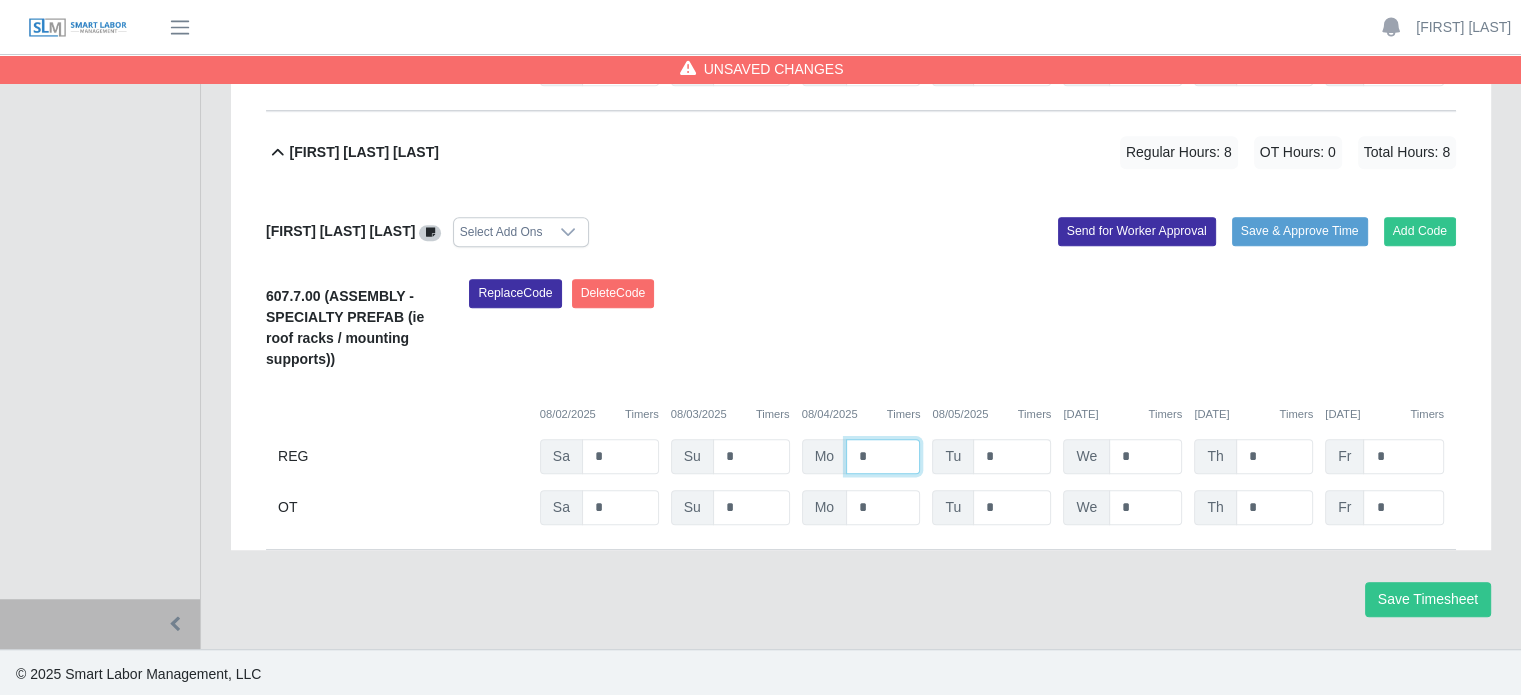 type on "*" 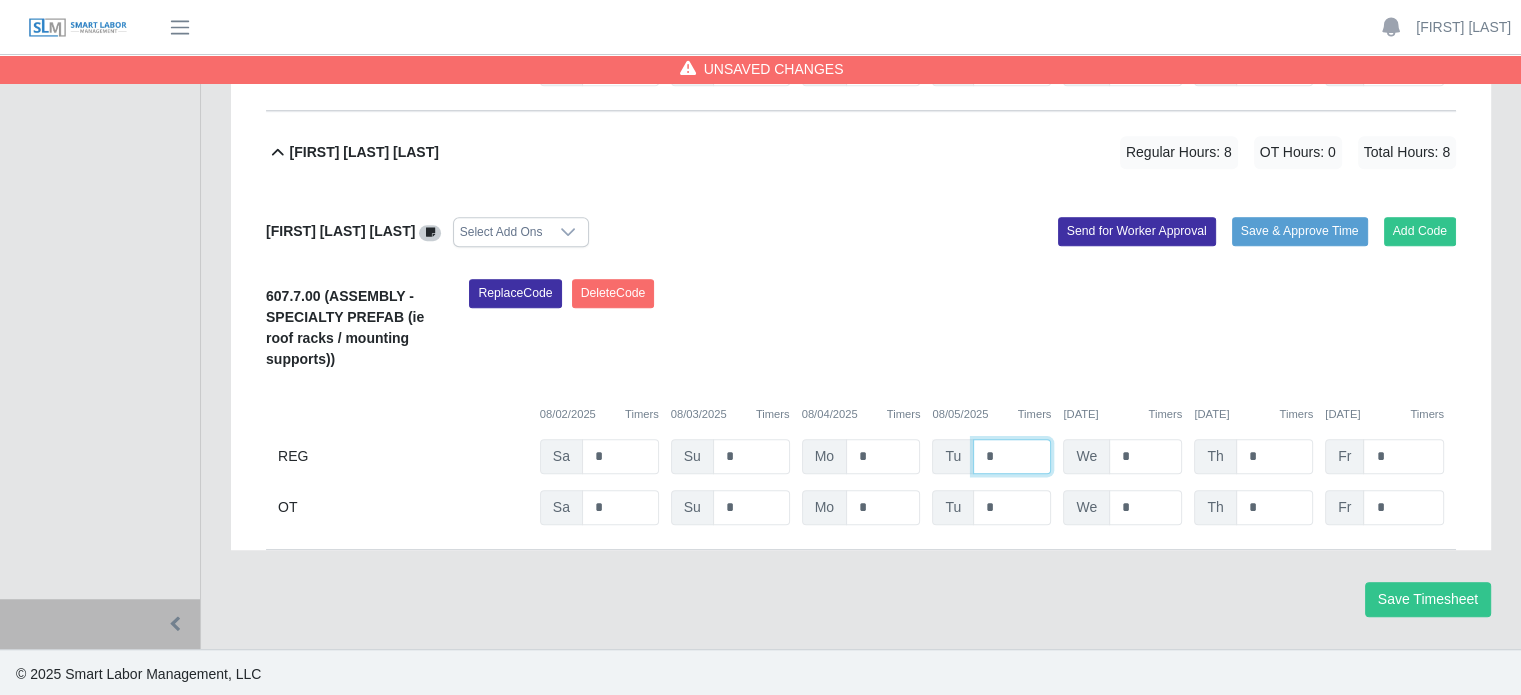 click on "*" at bounding box center (1012, -421) 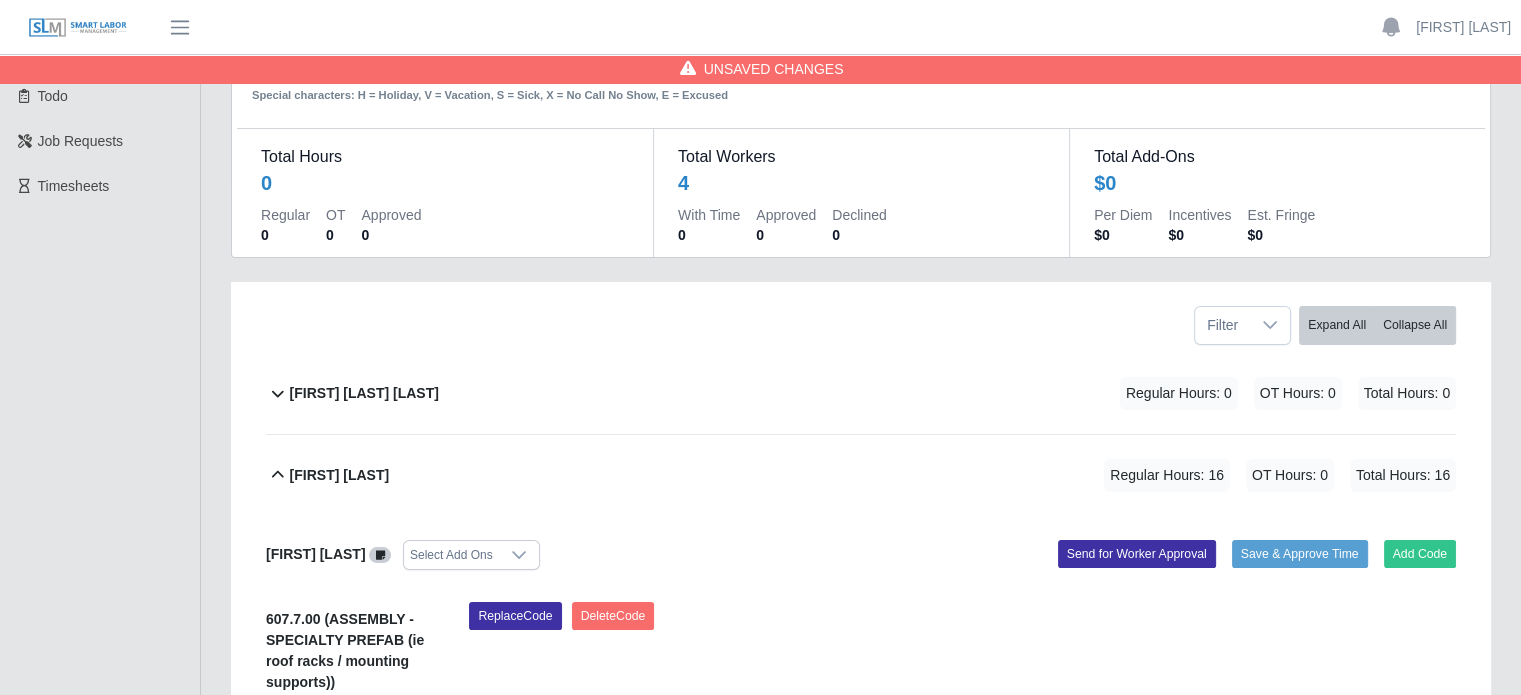 scroll, scrollTop: 72, scrollLeft: 0, axis: vertical 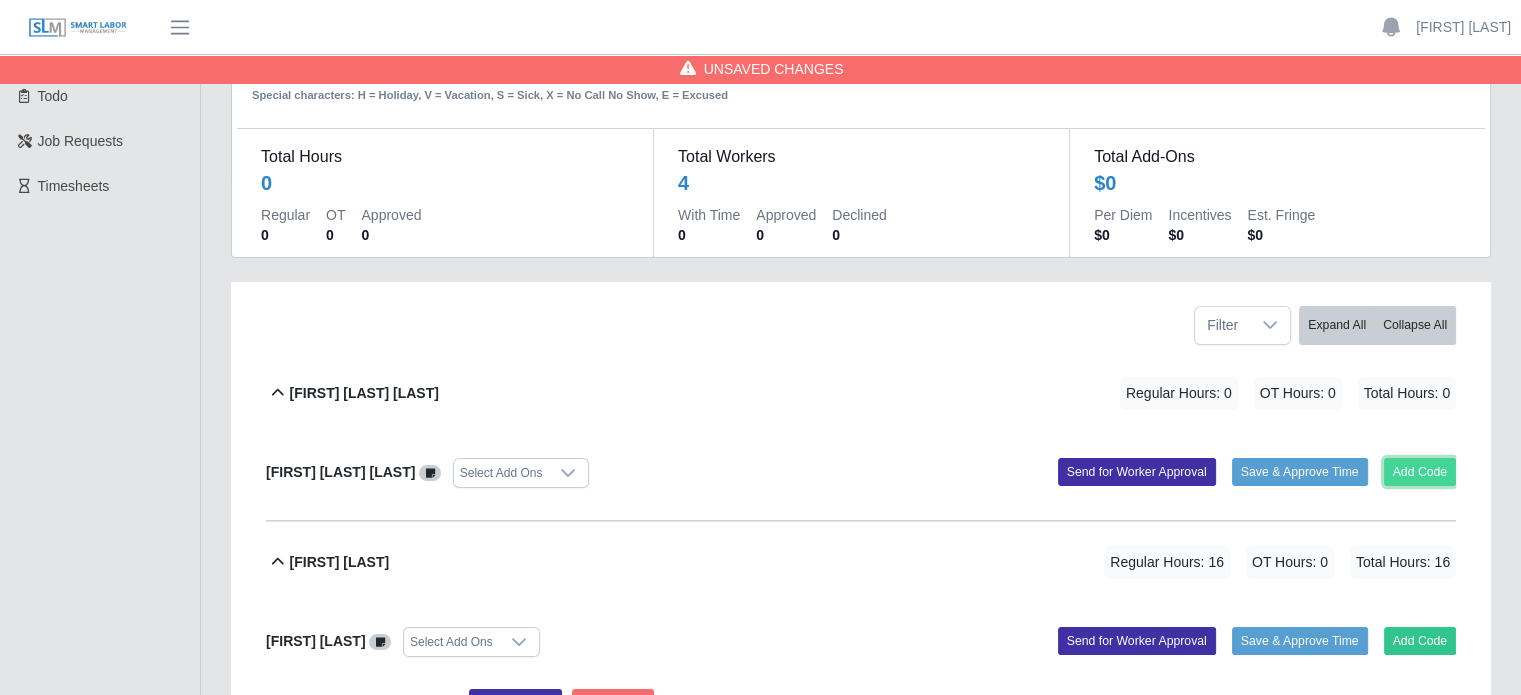 click on "Add Code" 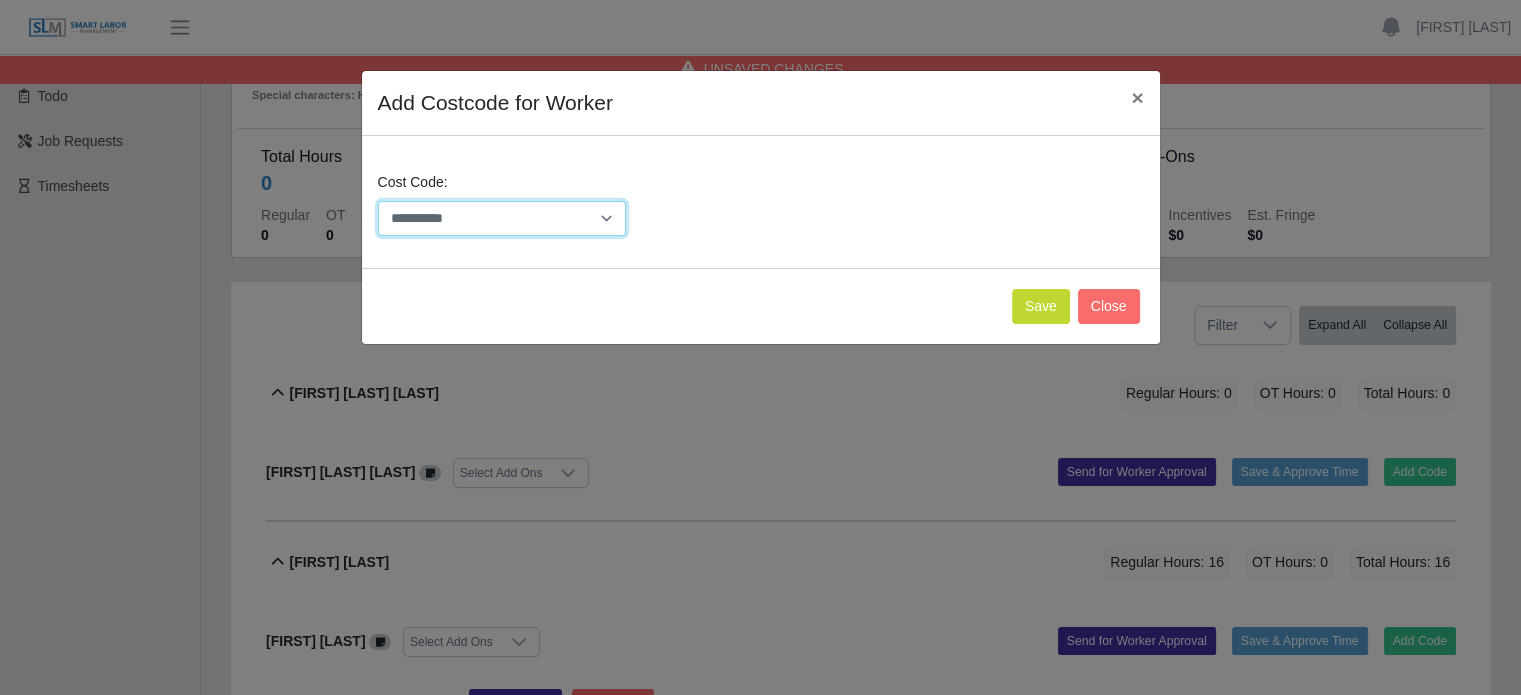 click on "**********" at bounding box center [502, 218] 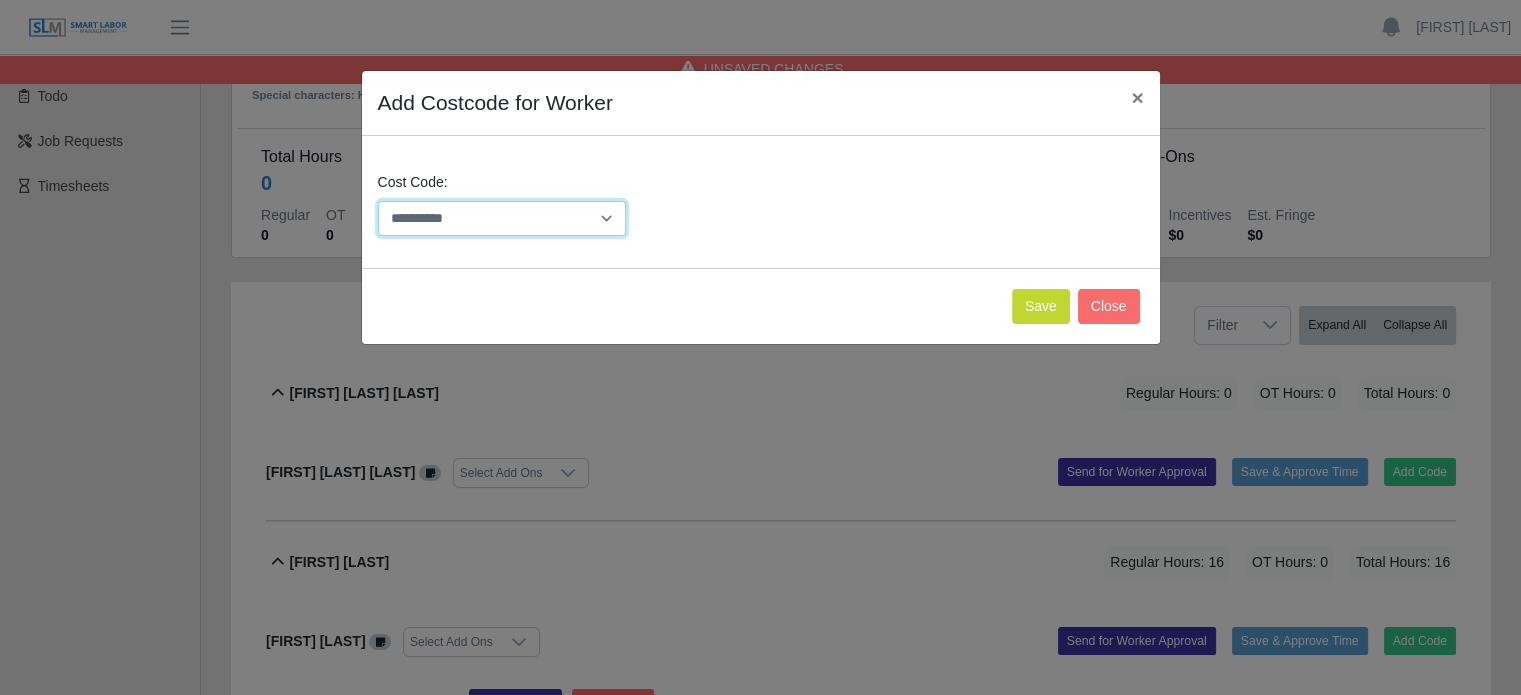 select on "**********" 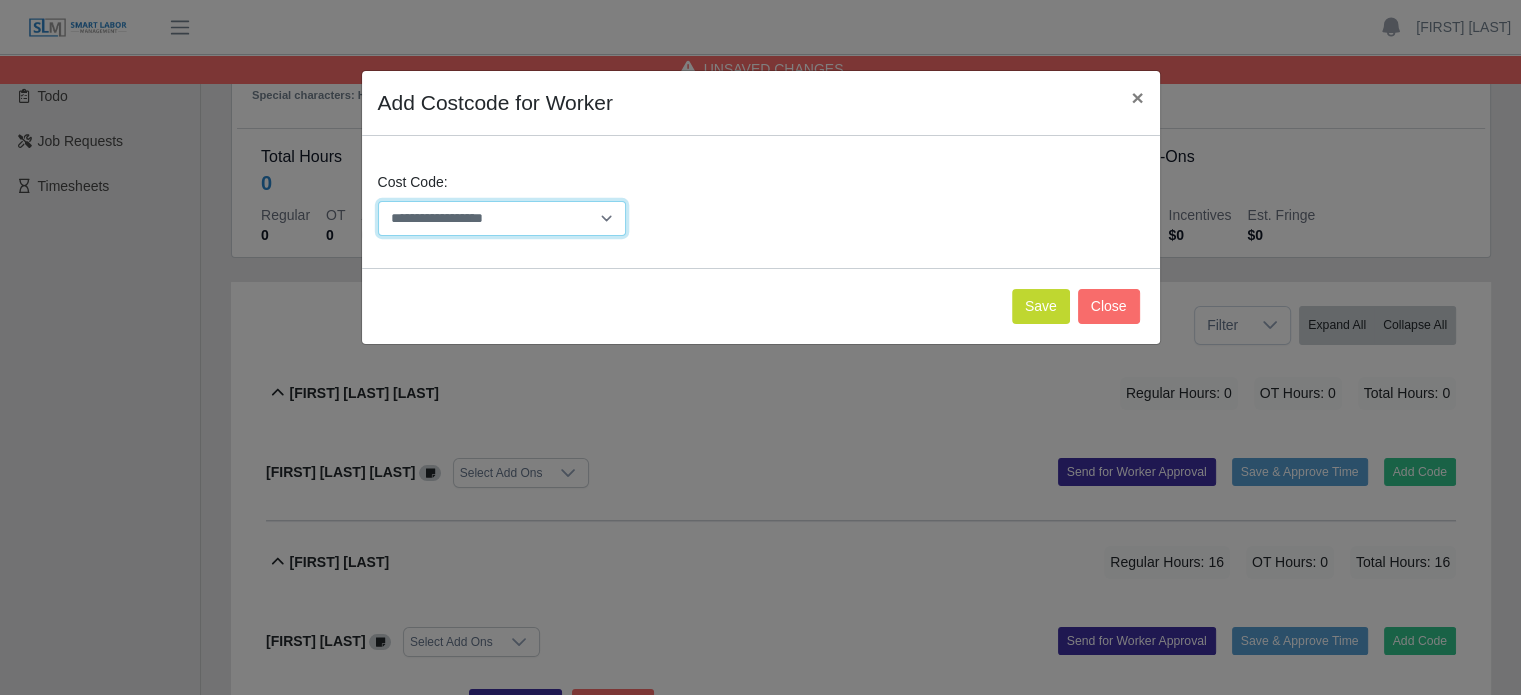click on "**********" at bounding box center (502, 218) 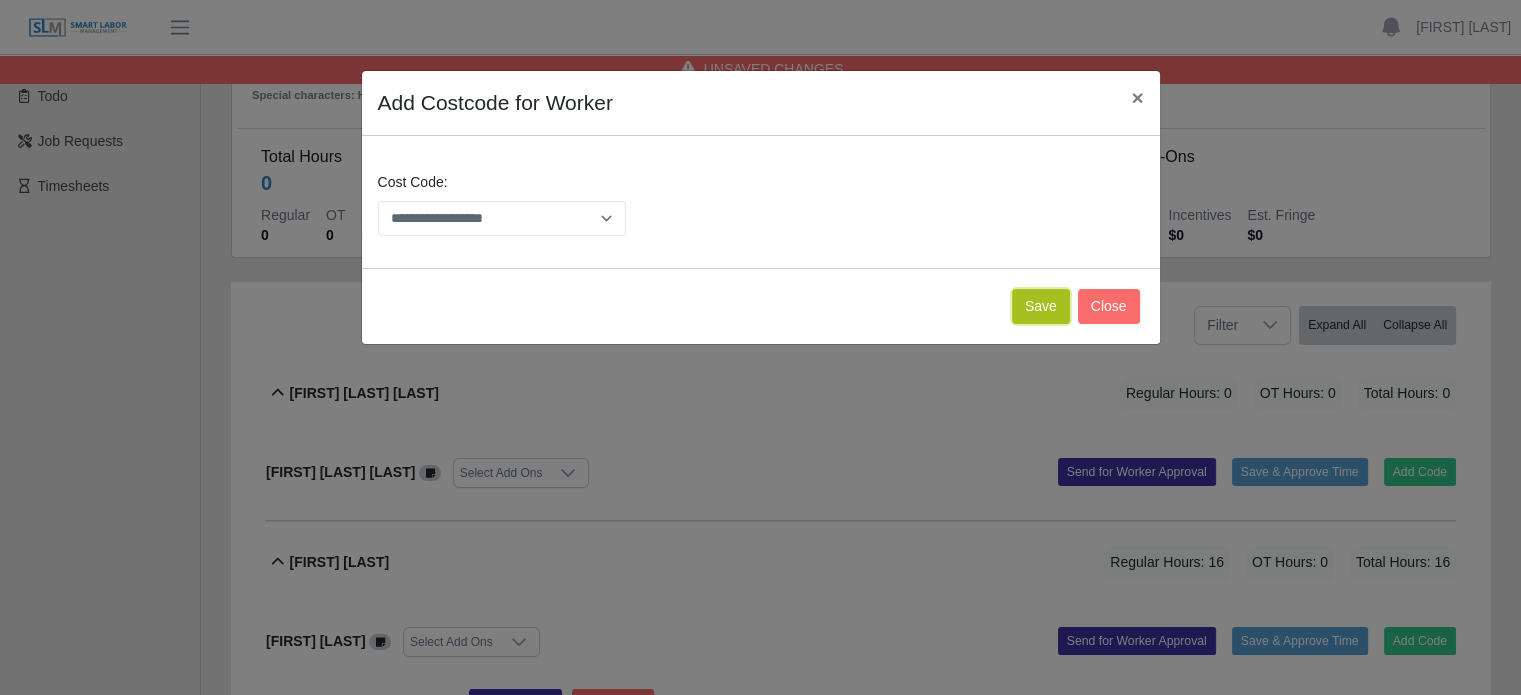 click on "Save" 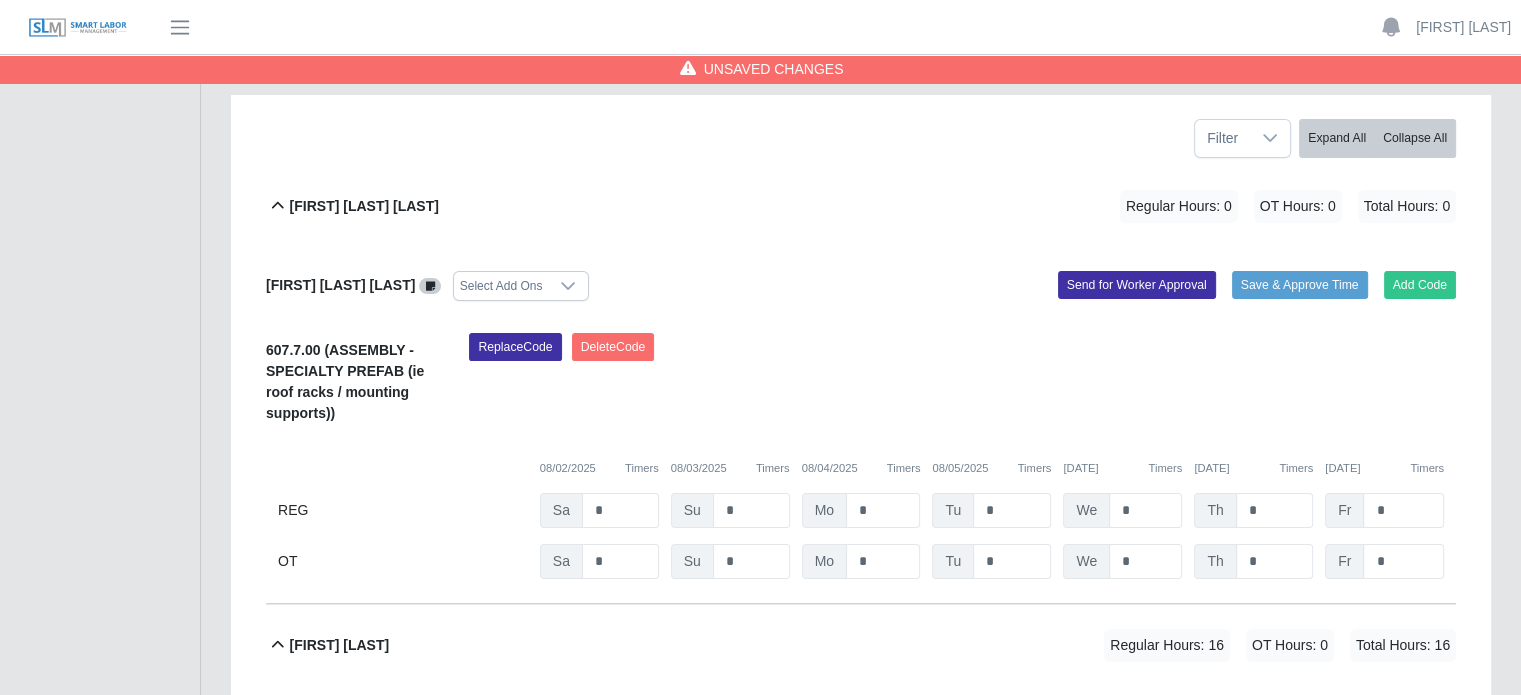 scroll, scrollTop: 272, scrollLeft: 0, axis: vertical 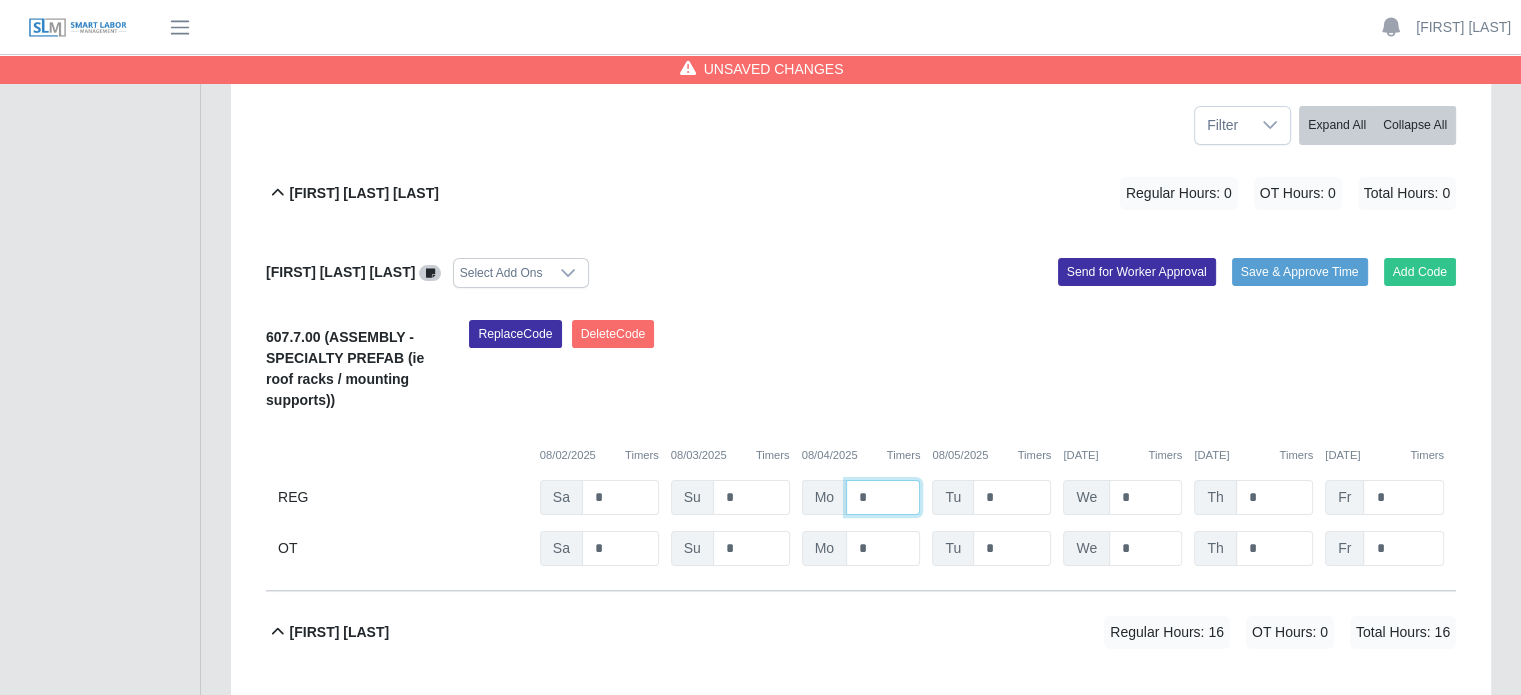 drag, startPoint x: 865, startPoint y: 493, endPoint x: 847, endPoint y: 491, distance: 18.110771 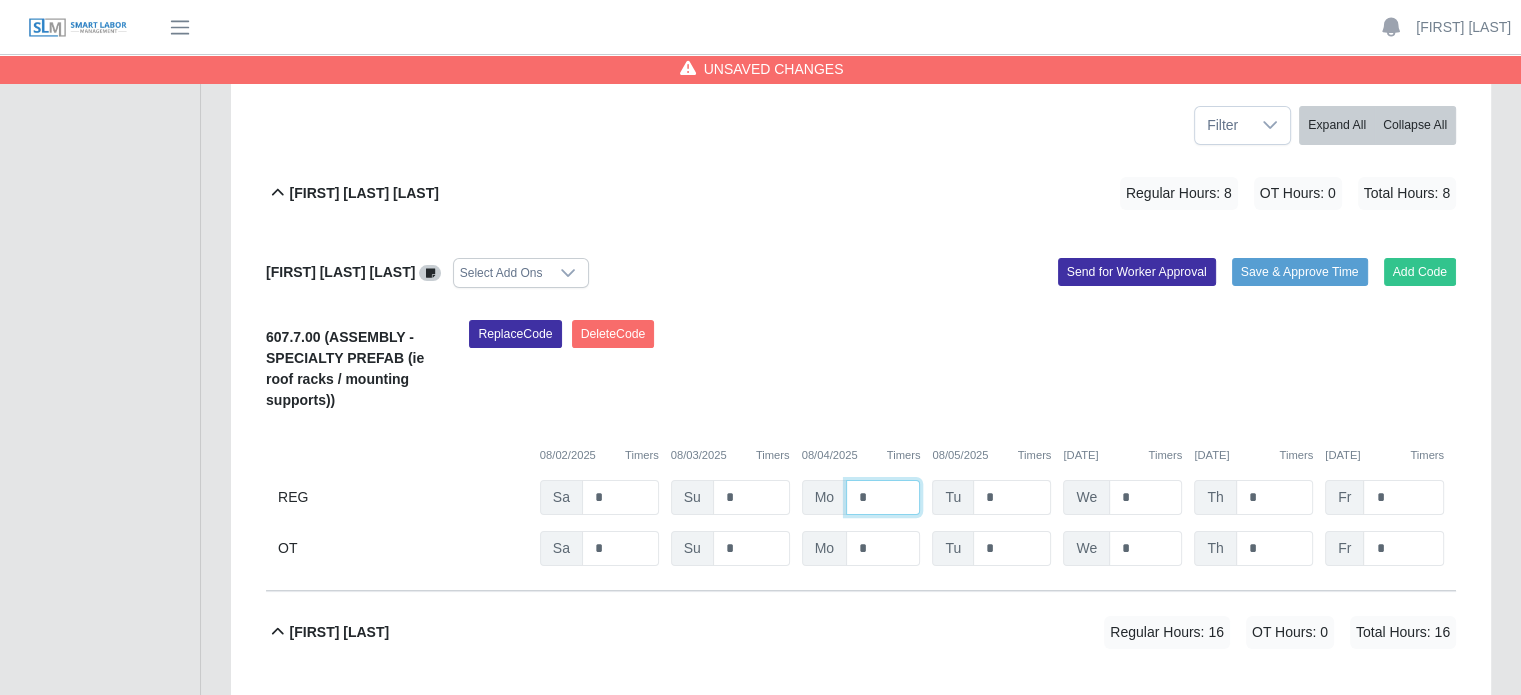 type on "*" 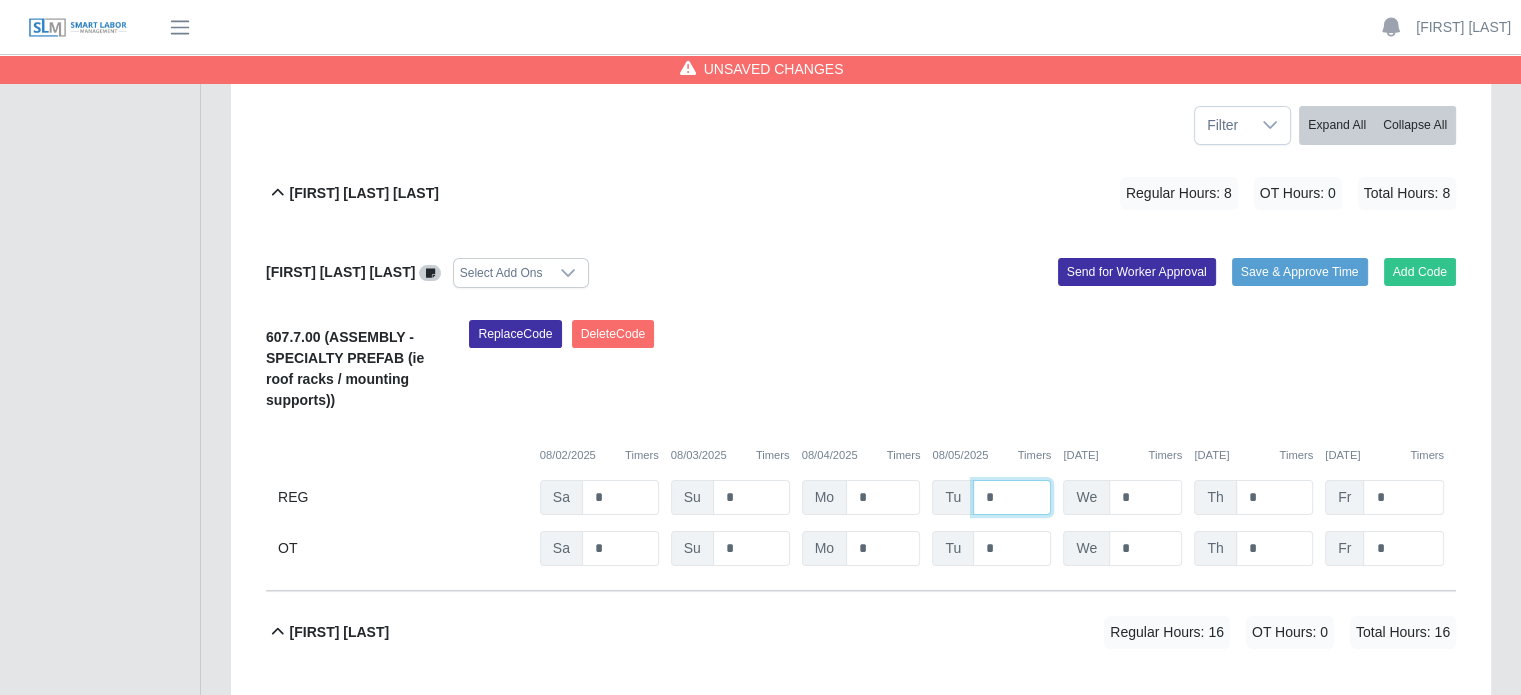 click on "*" at bounding box center [1012, 497] 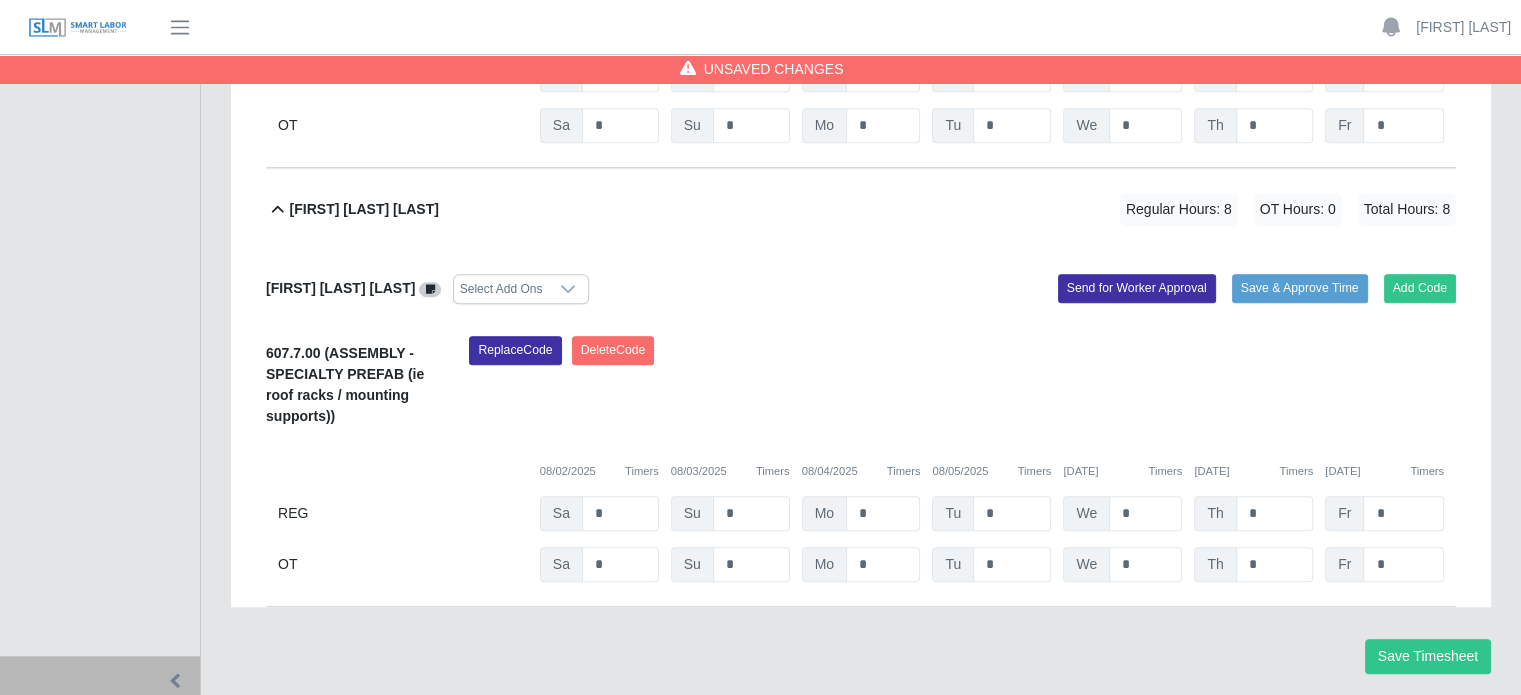 scroll, scrollTop: 1628, scrollLeft: 0, axis: vertical 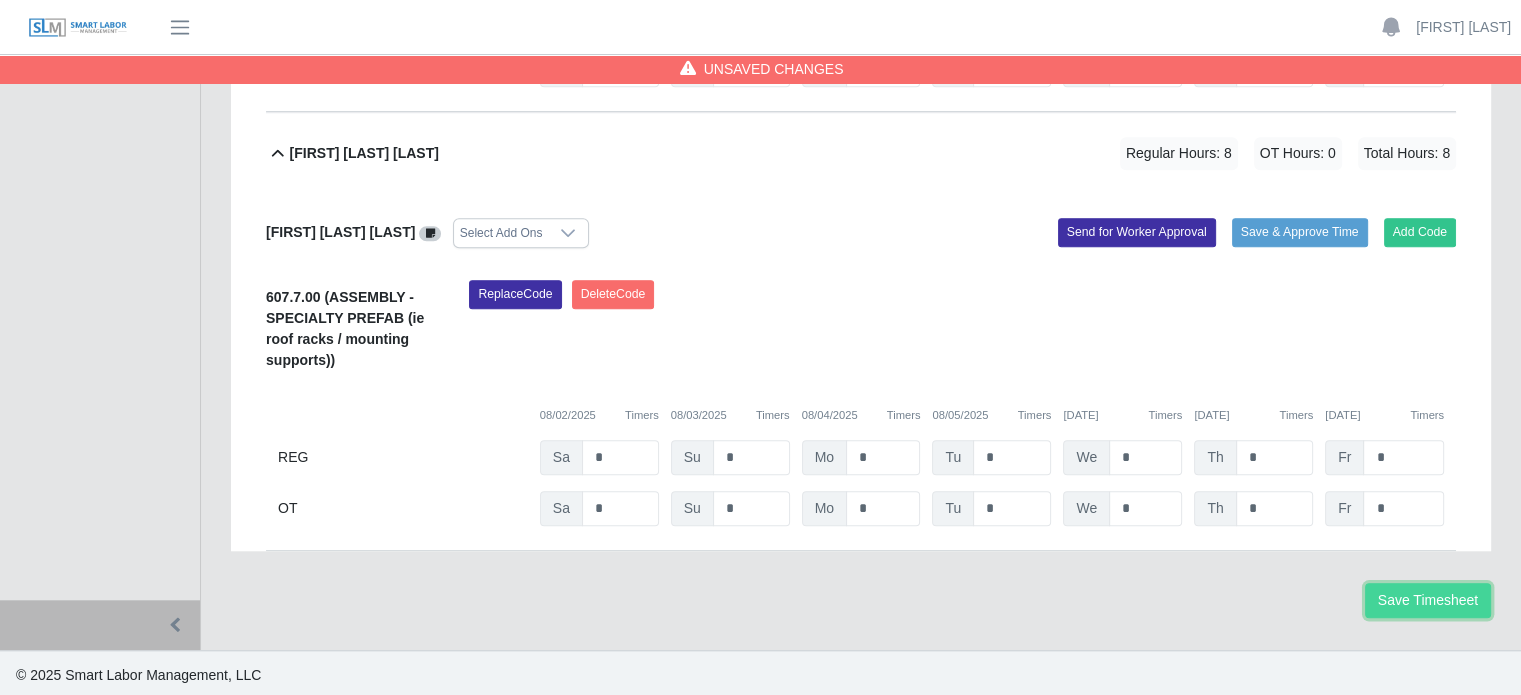 click on "Save
Timesheet" at bounding box center [1428, 600] 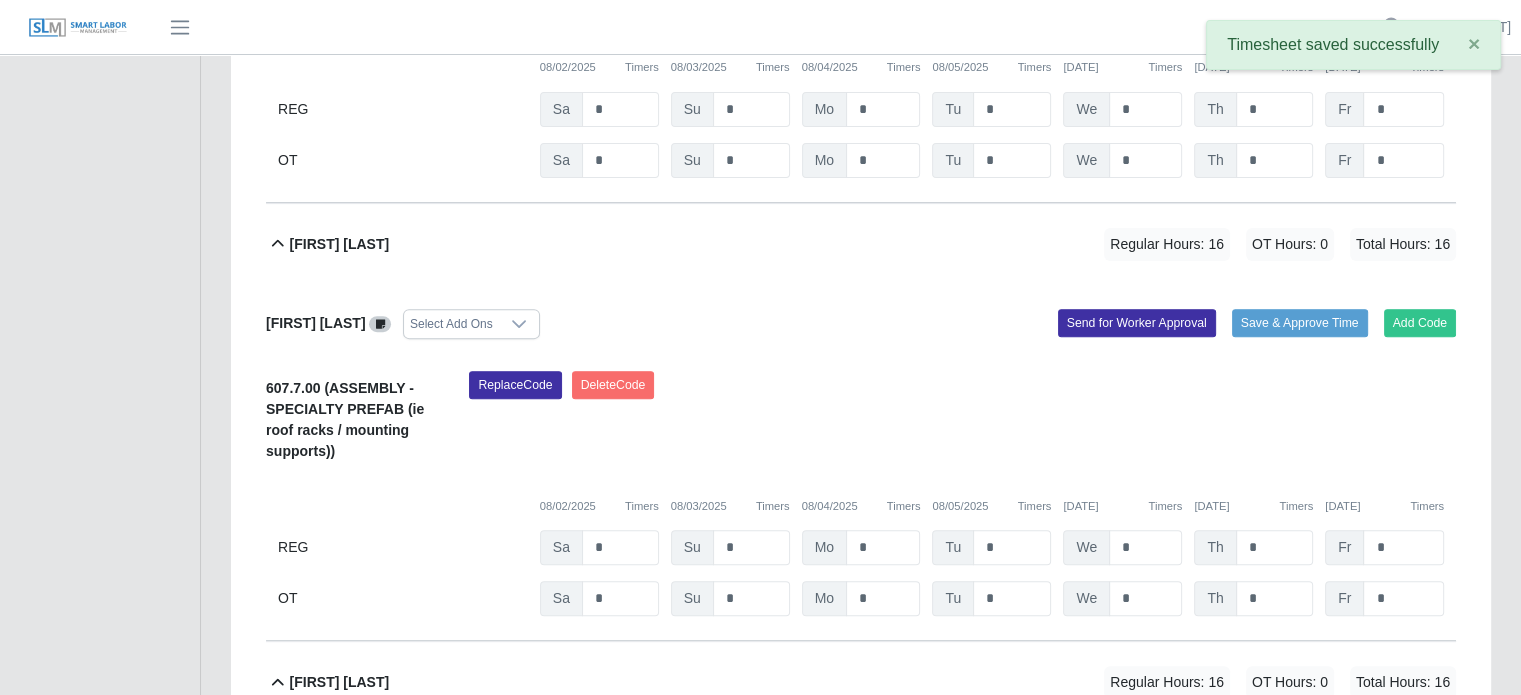 scroll, scrollTop: 628, scrollLeft: 0, axis: vertical 